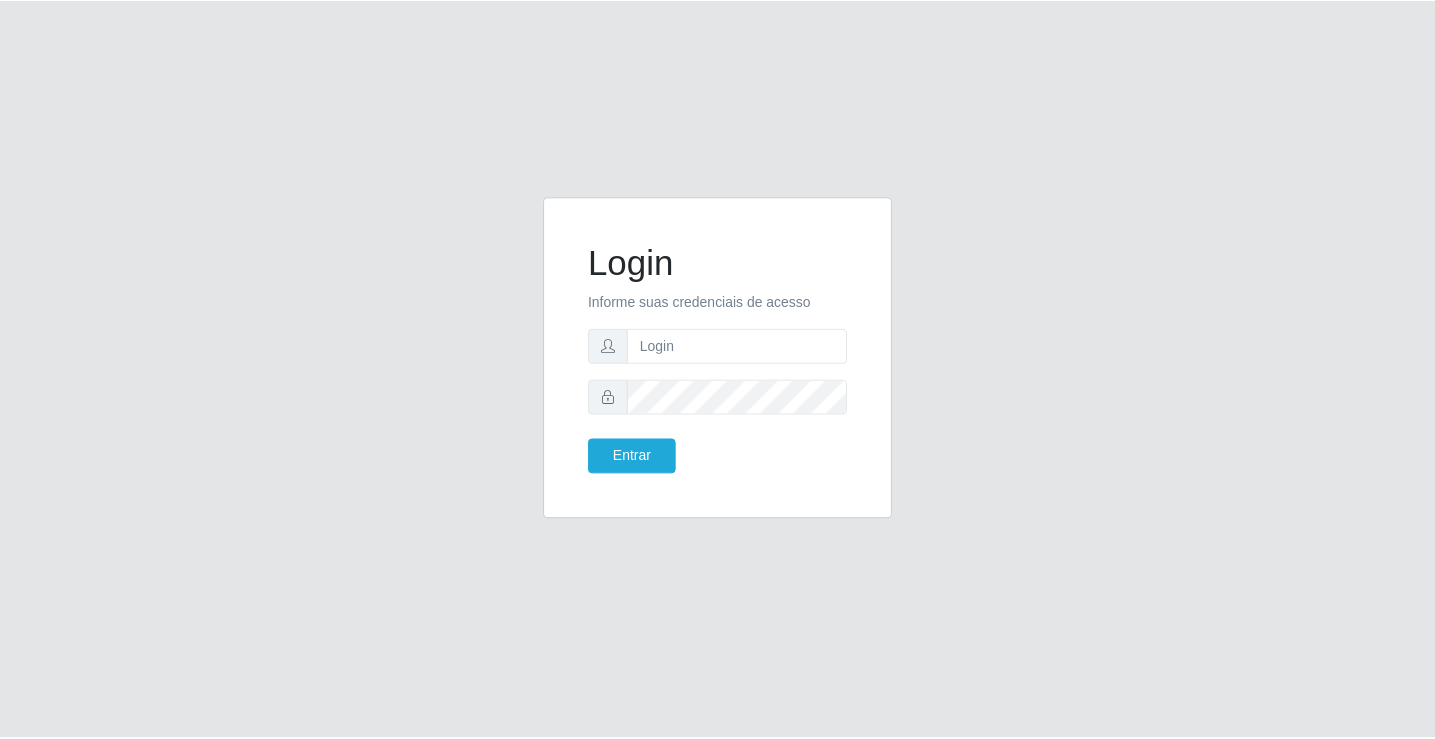 scroll, scrollTop: 0, scrollLeft: 0, axis: both 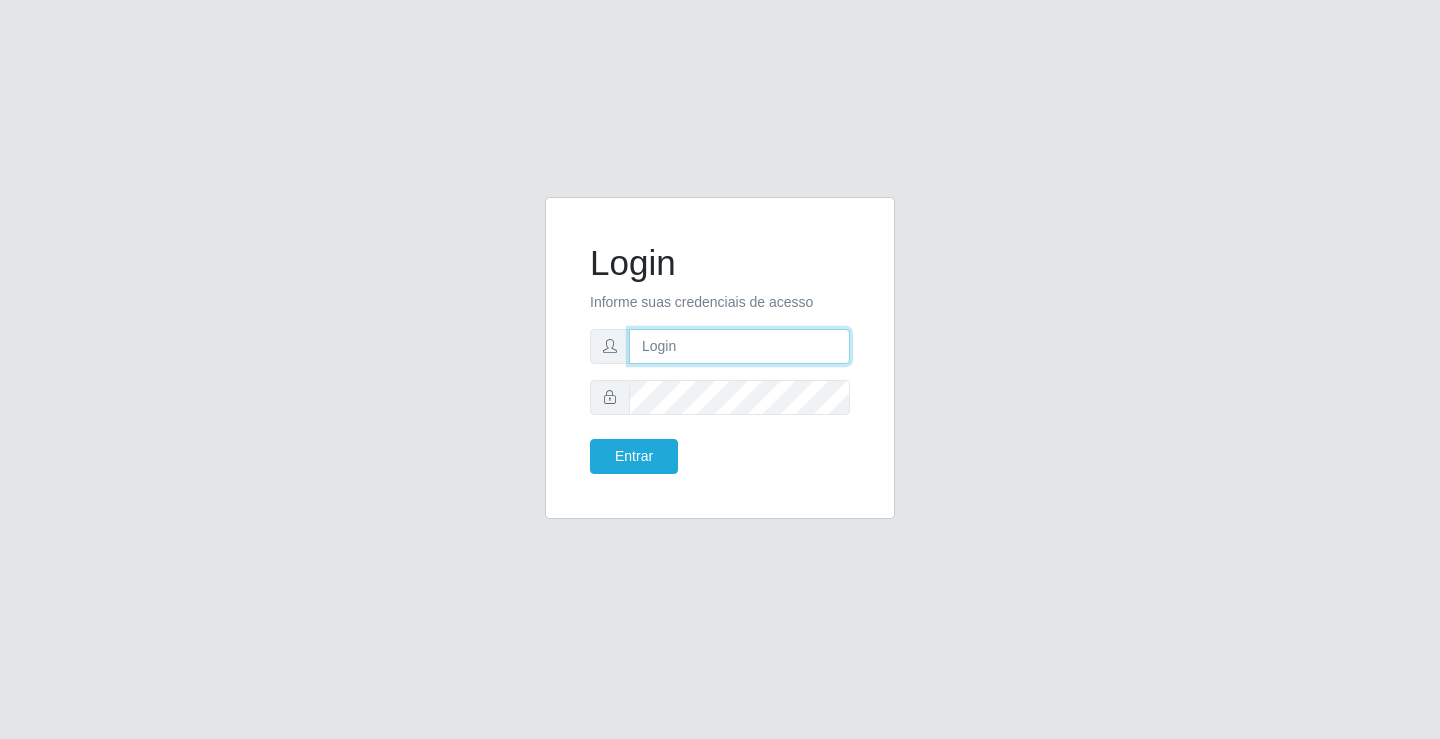 click at bounding box center [739, 346] 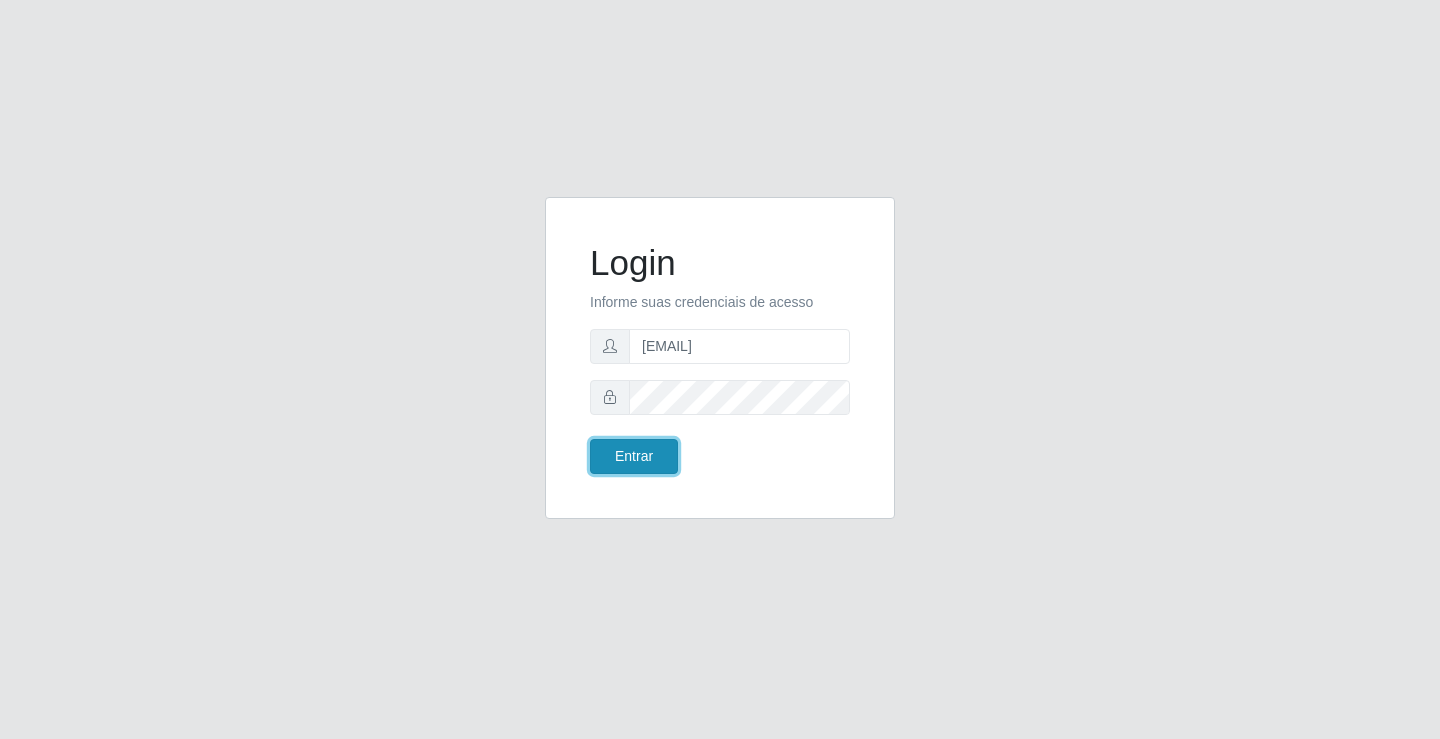 click on "Entrar" at bounding box center (634, 456) 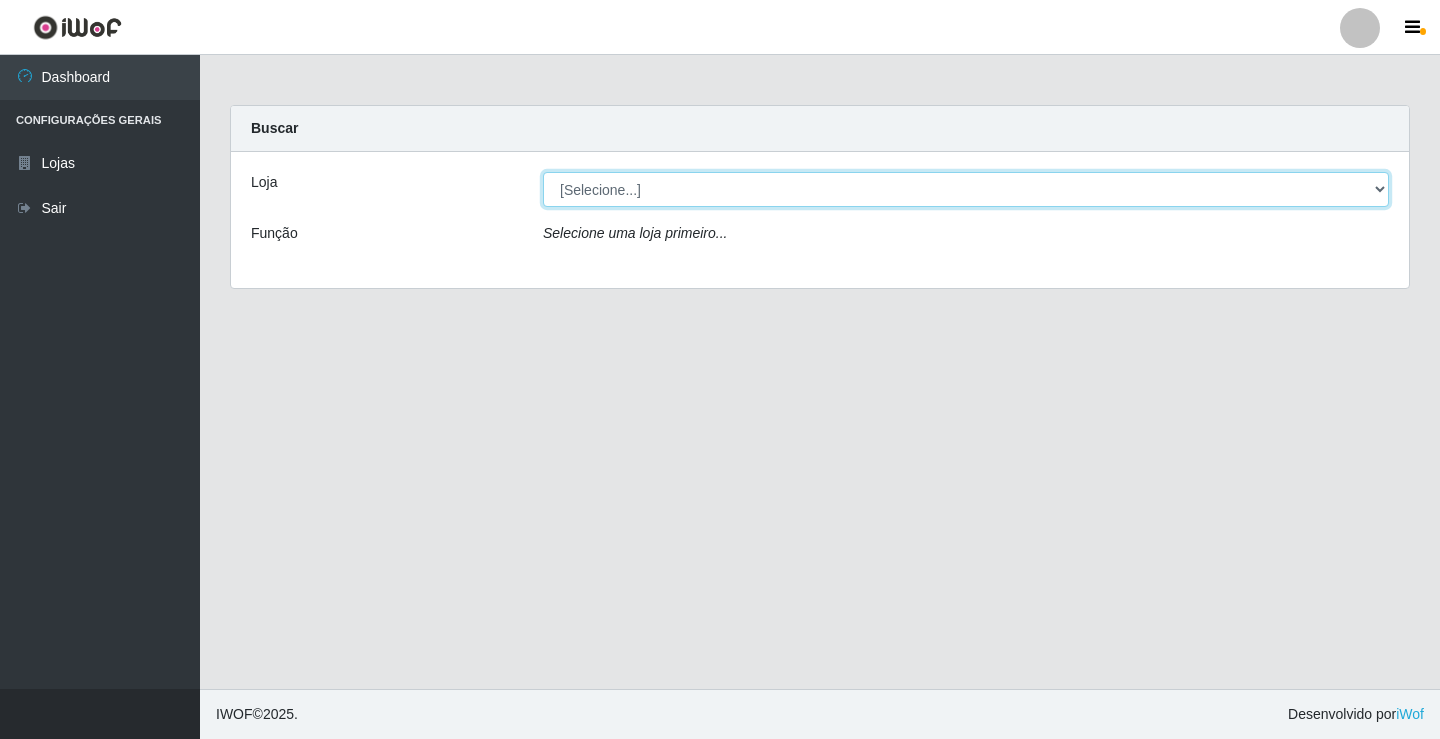click on "[Selecione...] [BRAND] - [CITY]" at bounding box center [966, 189] 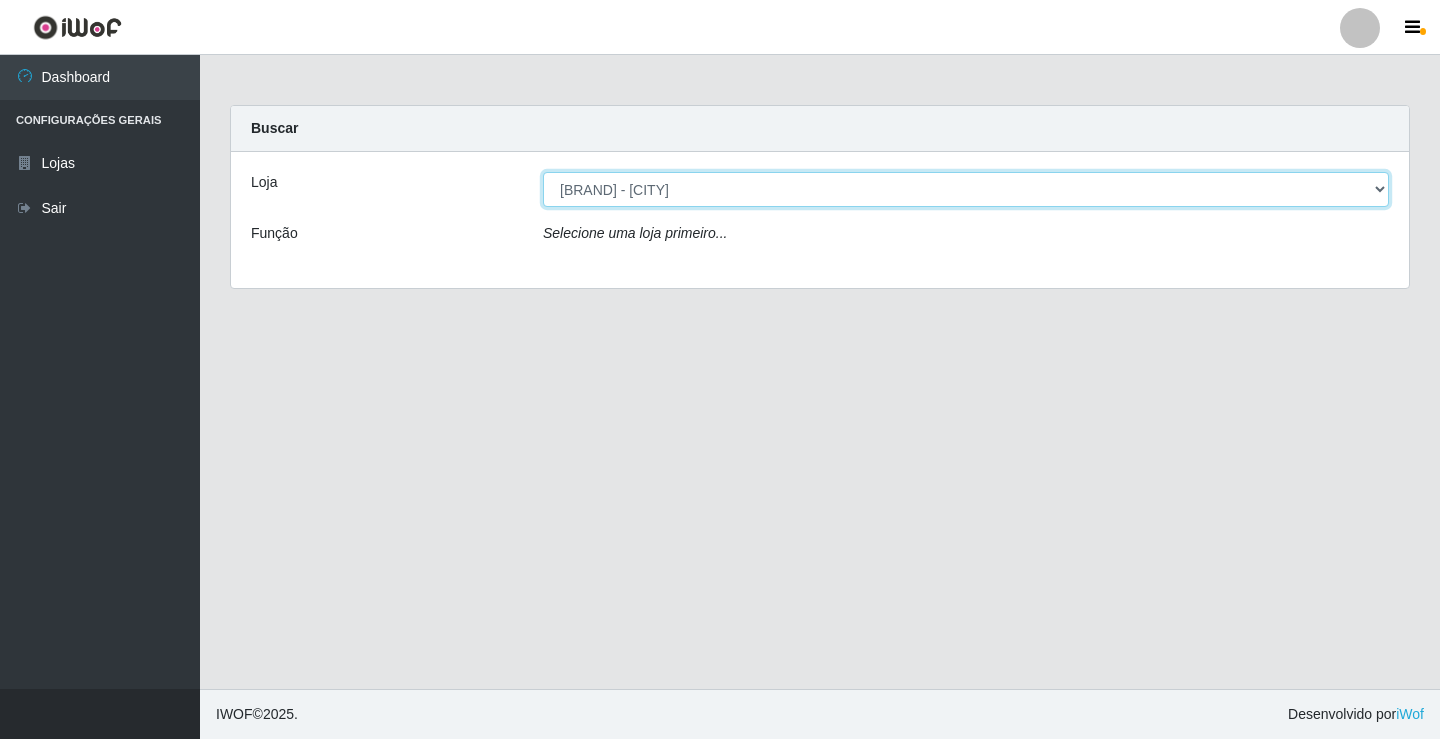 click on "[Selecione...] [BRAND] - [CITY]" at bounding box center [966, 189] 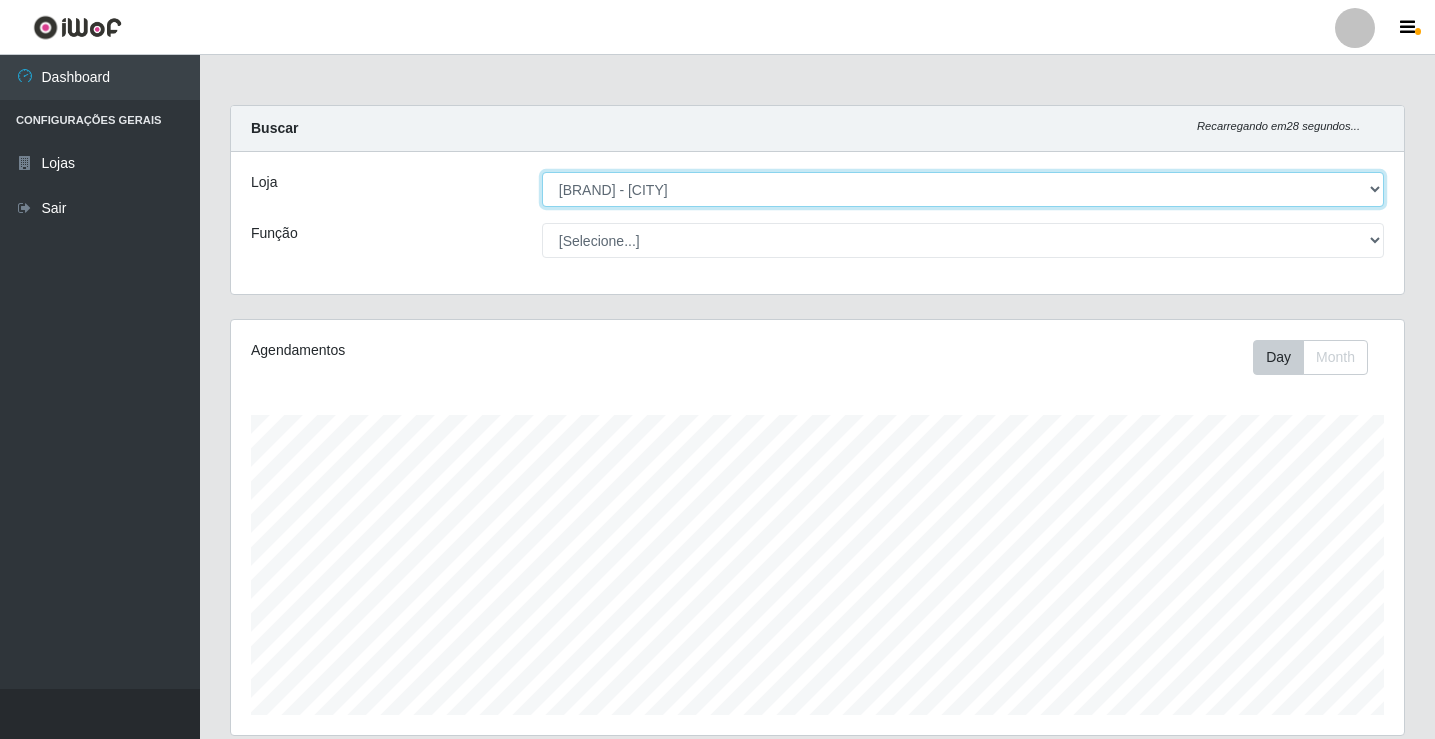scroll, scrollTop: 999585, scrollLeft: 998827, axis: both 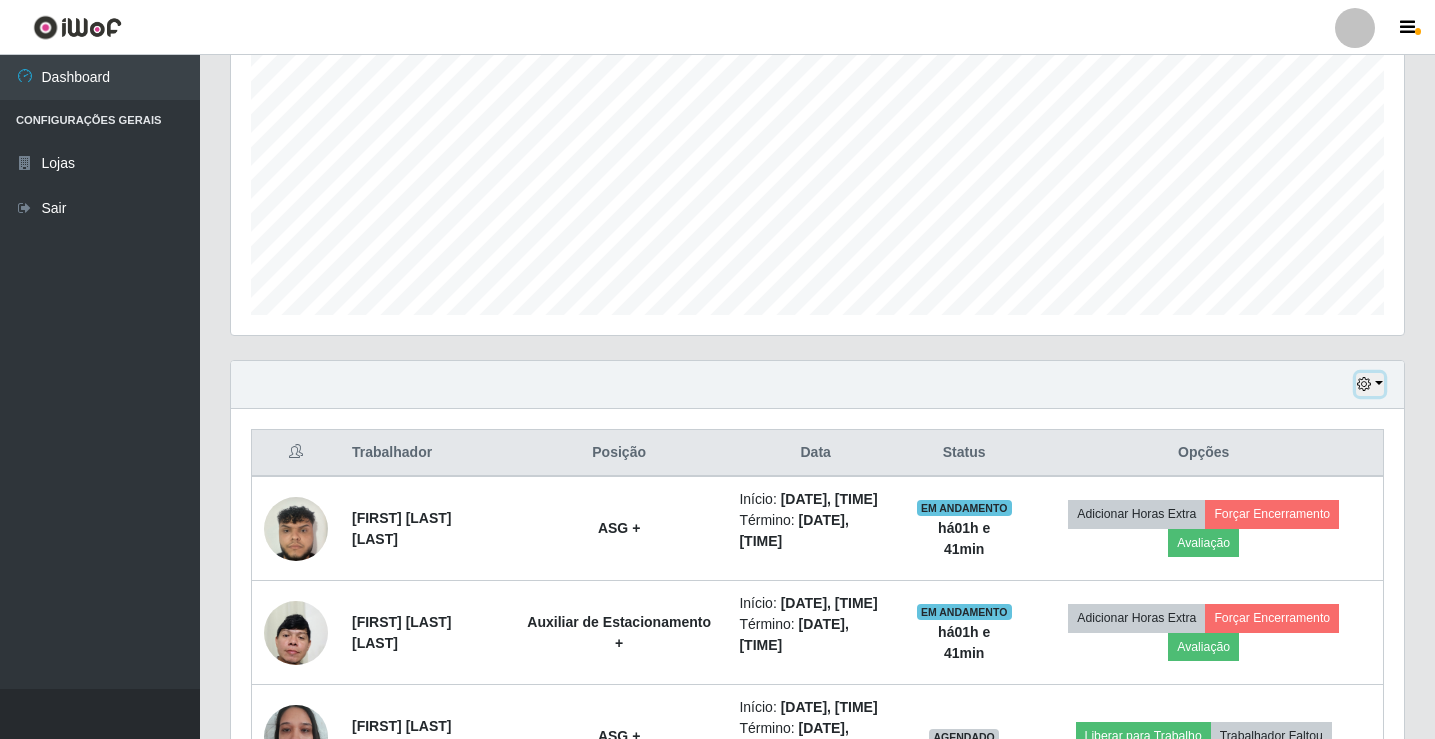 click at bounding box center [1370, 384] 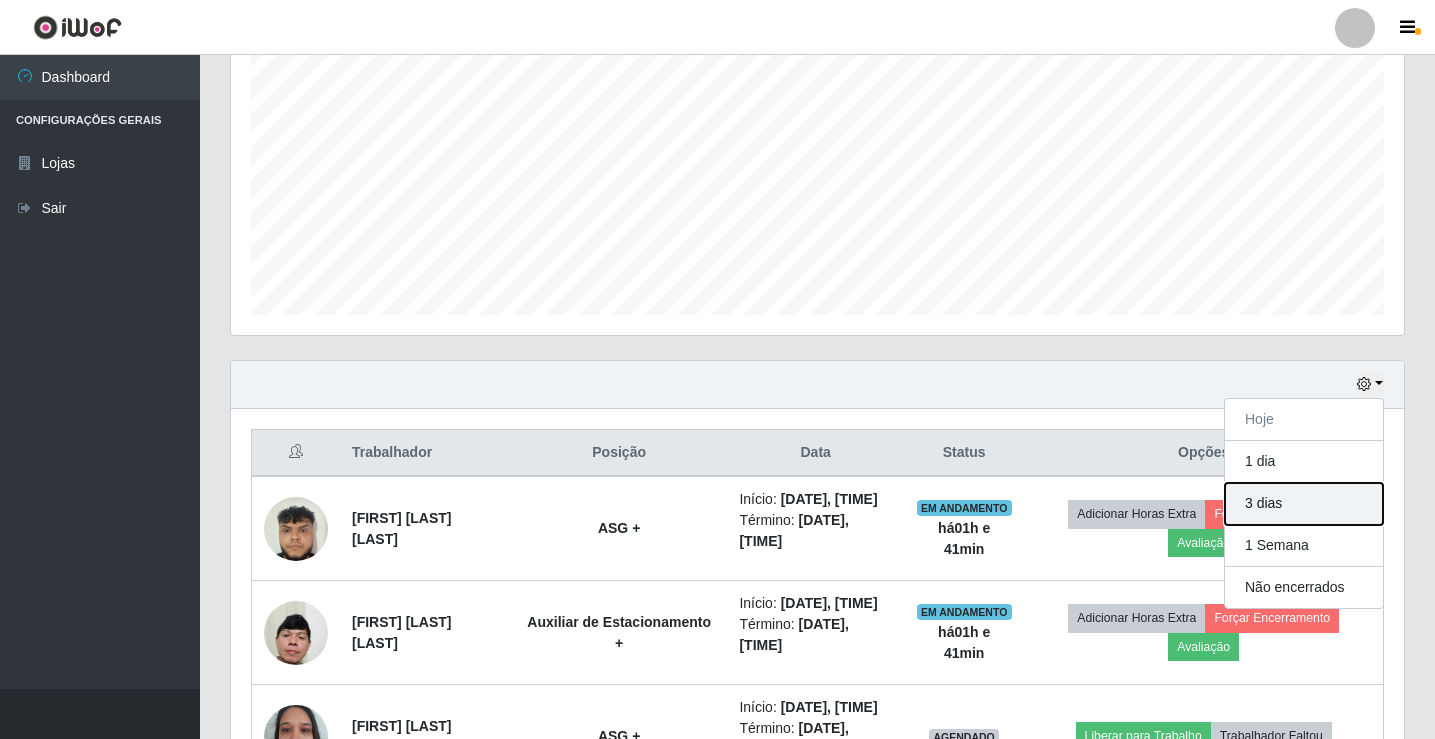 click on "3 dias" at bounding box center [1304, 504] 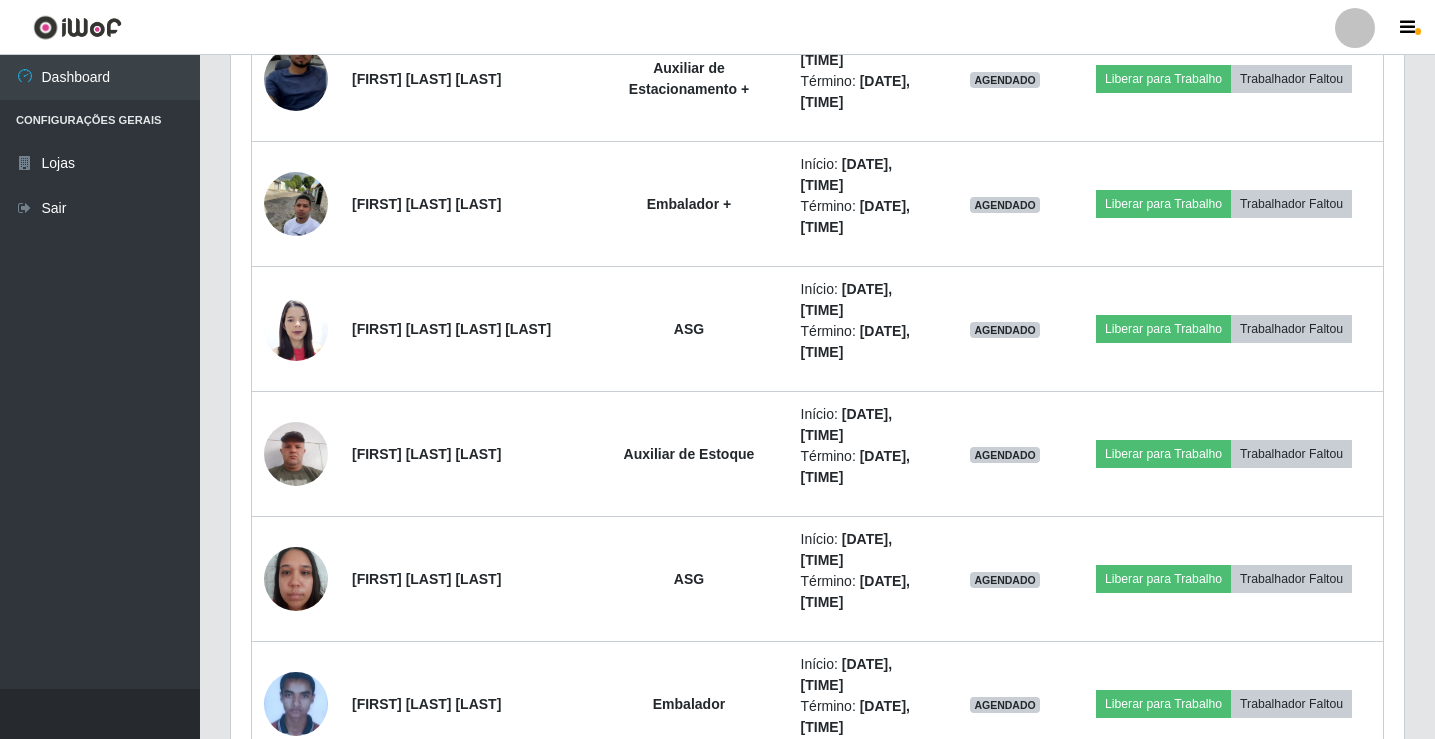 scroll, scrollTop: 1233, scrollLeft: 0, axis: vertical 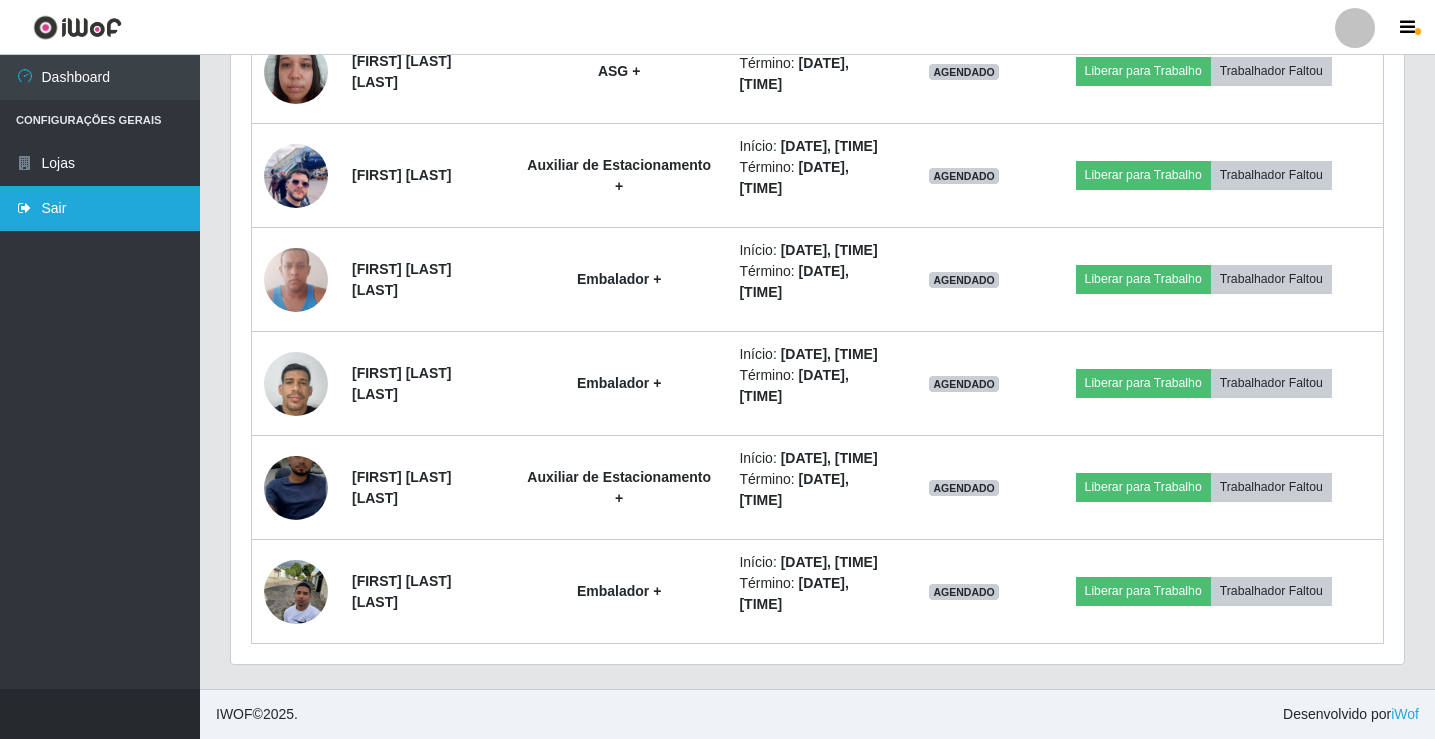 click on "Sair" at bounding box center [100, 208] 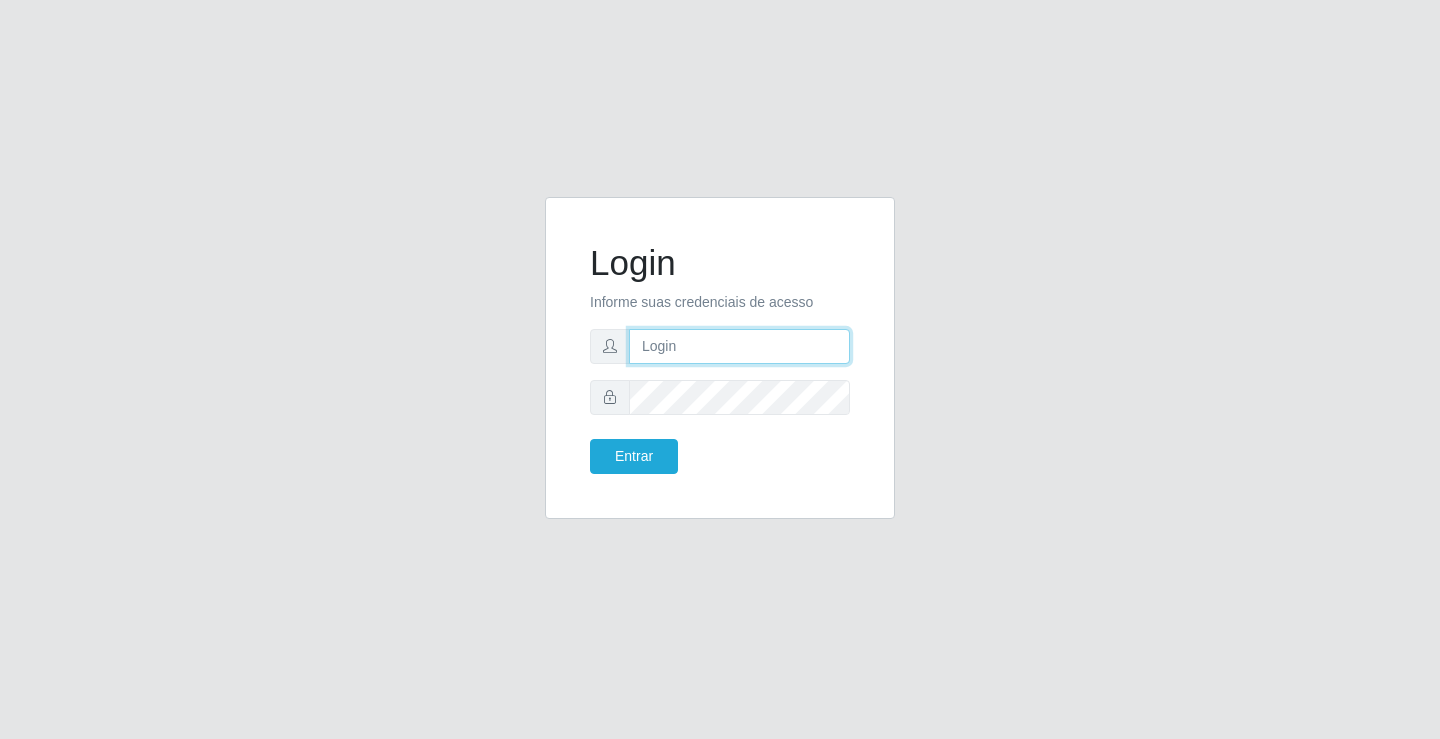 click at bounding box center [739, 346] 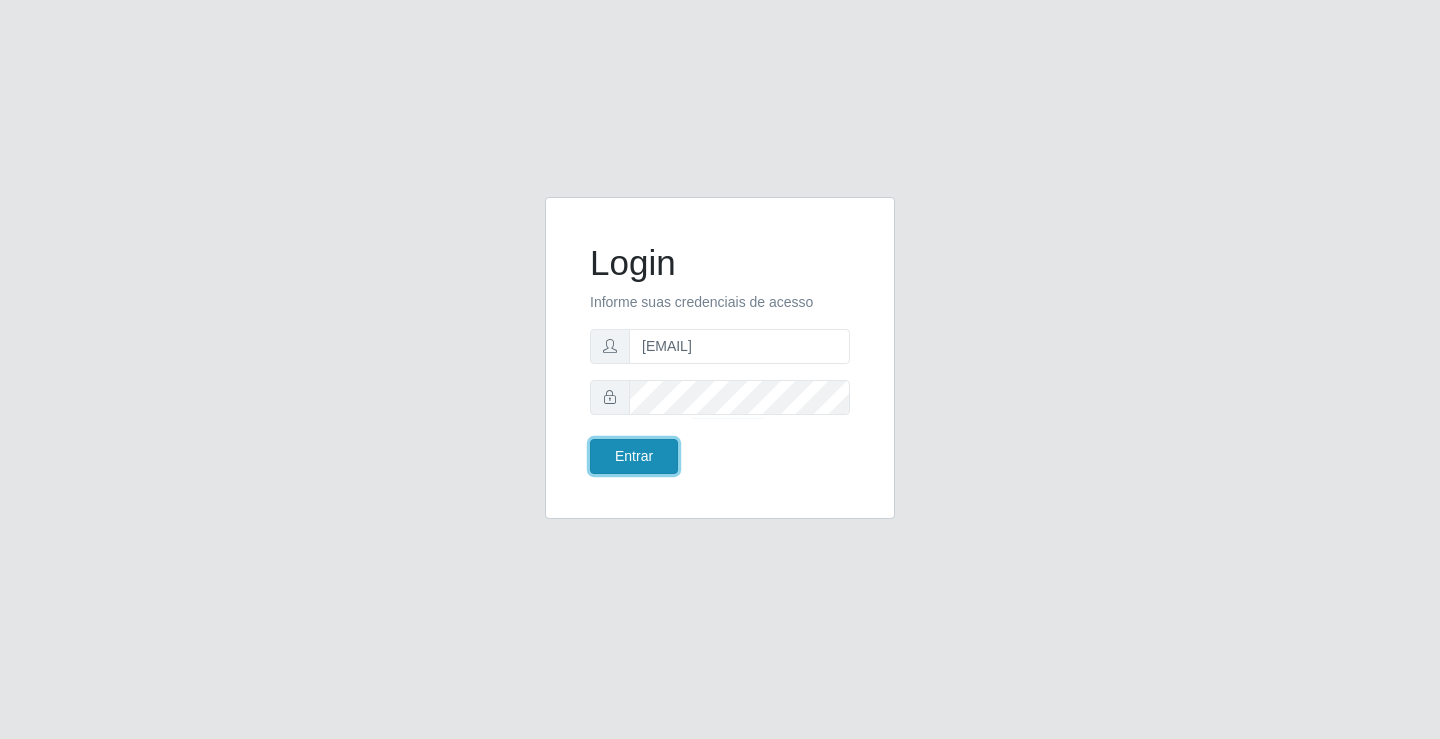 click on "Entrar" at bounding box center (634, 456) 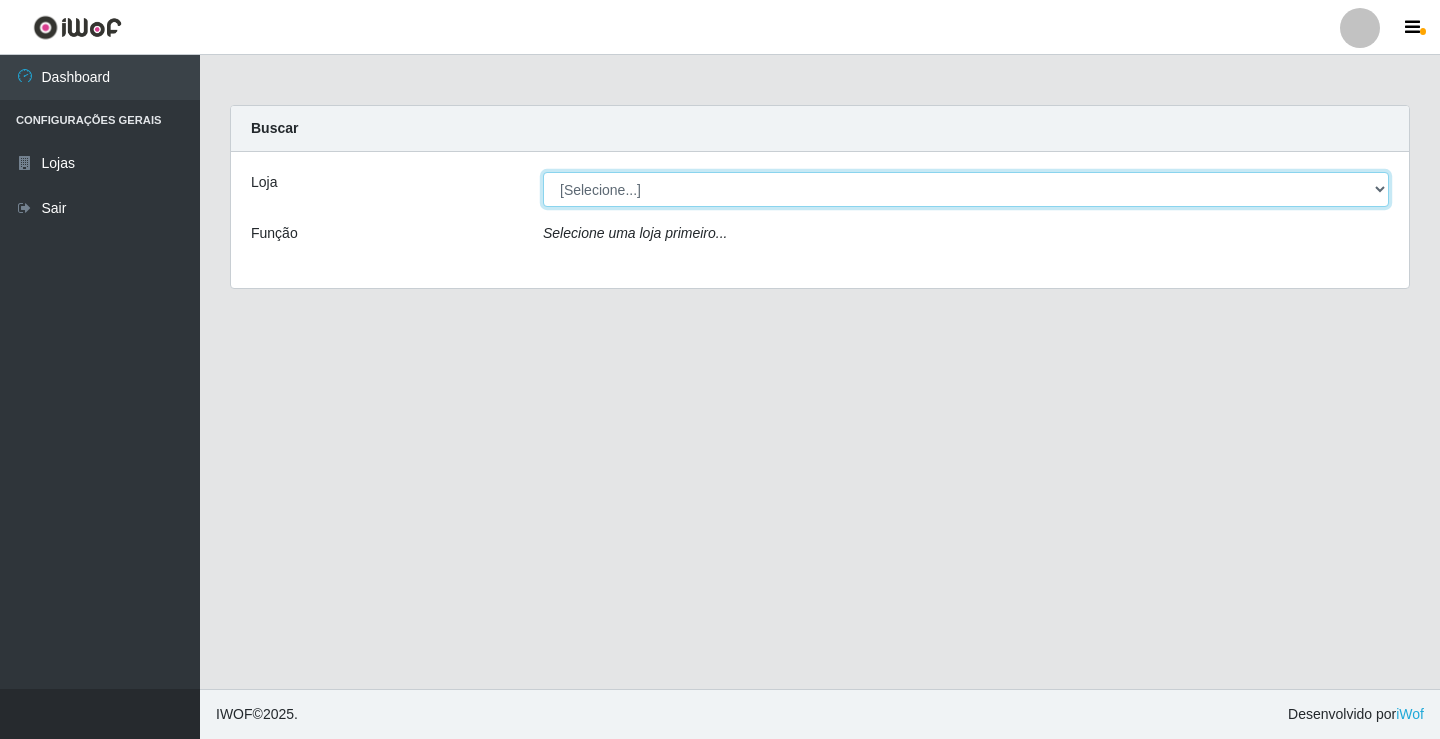 click on "[Selecione...] [BRAND] - [CITY]" at bounding box center (966, 189) 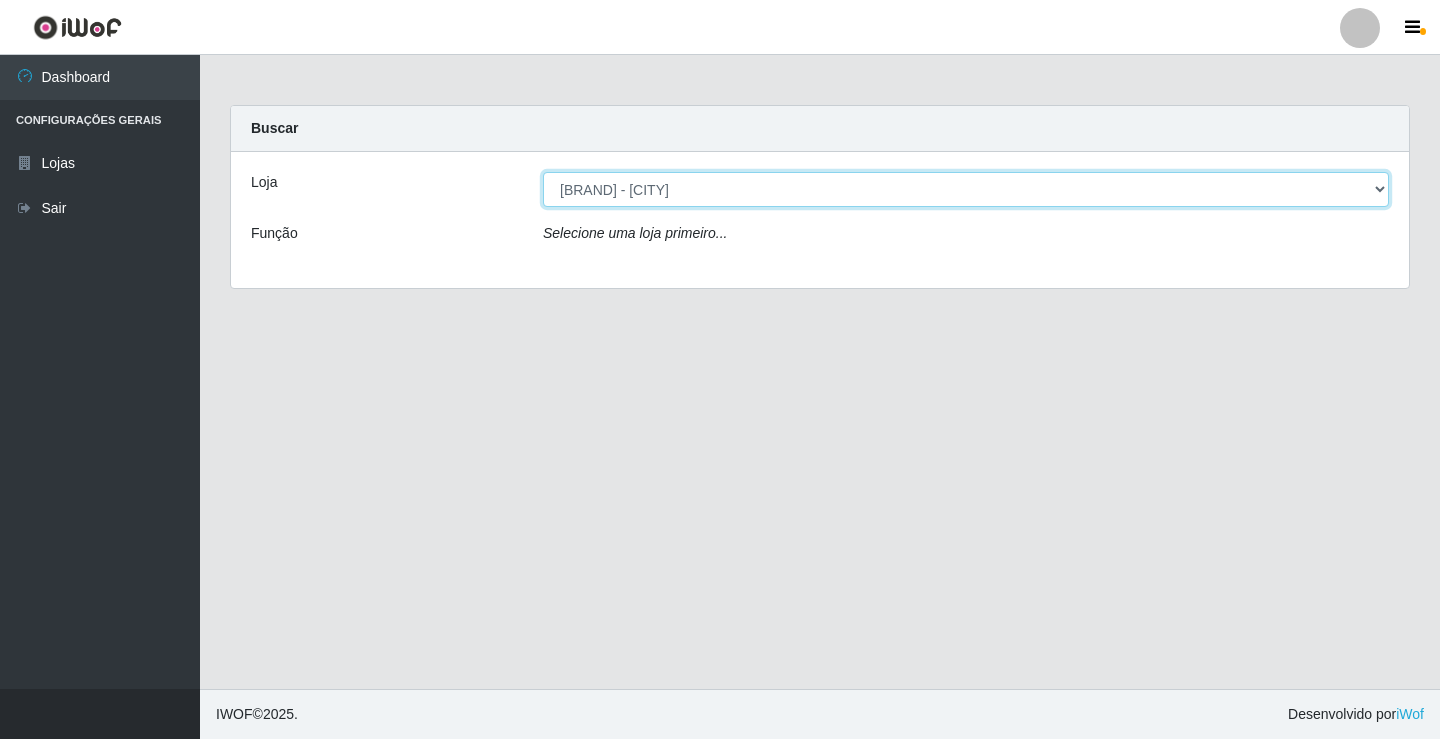 click on "[Selecione...] [BRAND] - [CITY]" at bounding box center (966, 189) 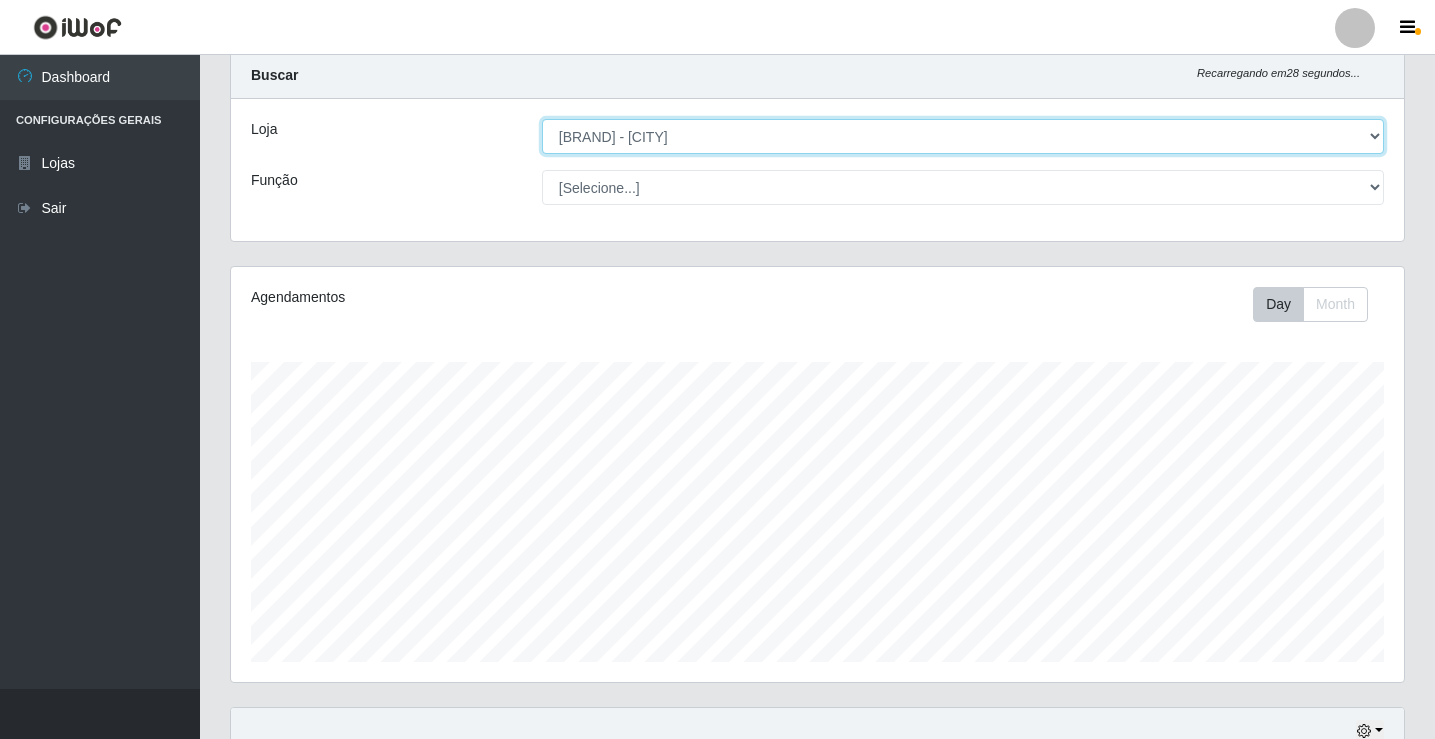 scroll, scrollTop: 100, scrollLeft: 0, axis: vertical 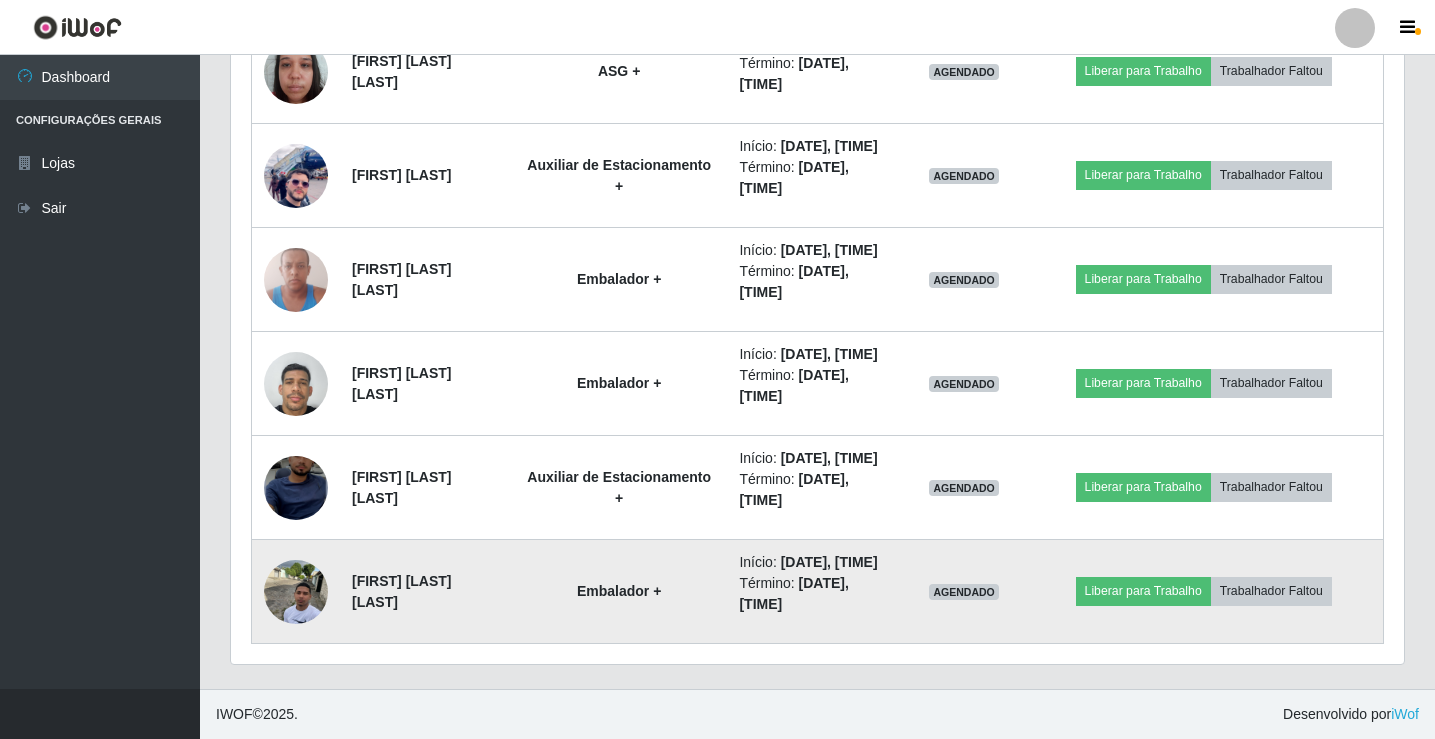 click at bounding box center (296, 591) 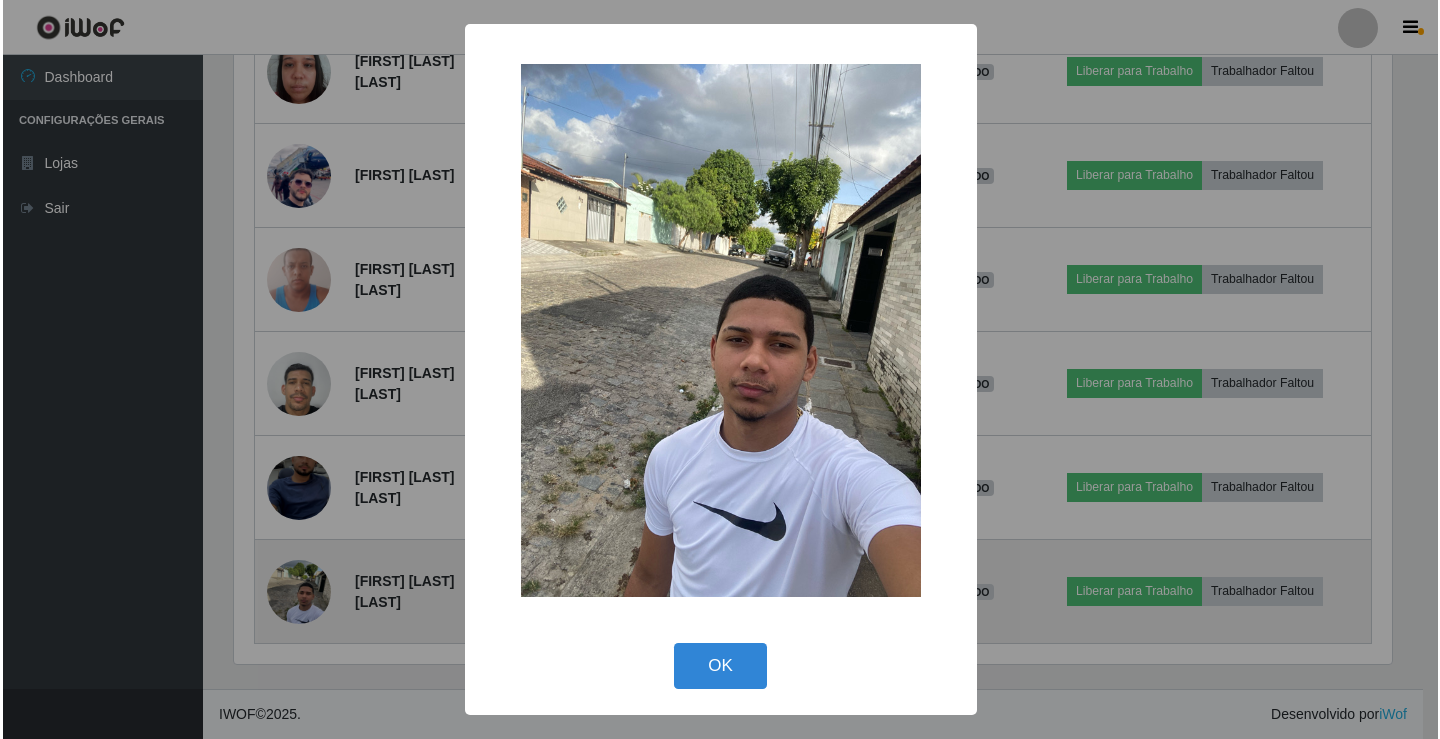 scroll, scrollTop: 999585, scrollLeft: 998837, axis: both 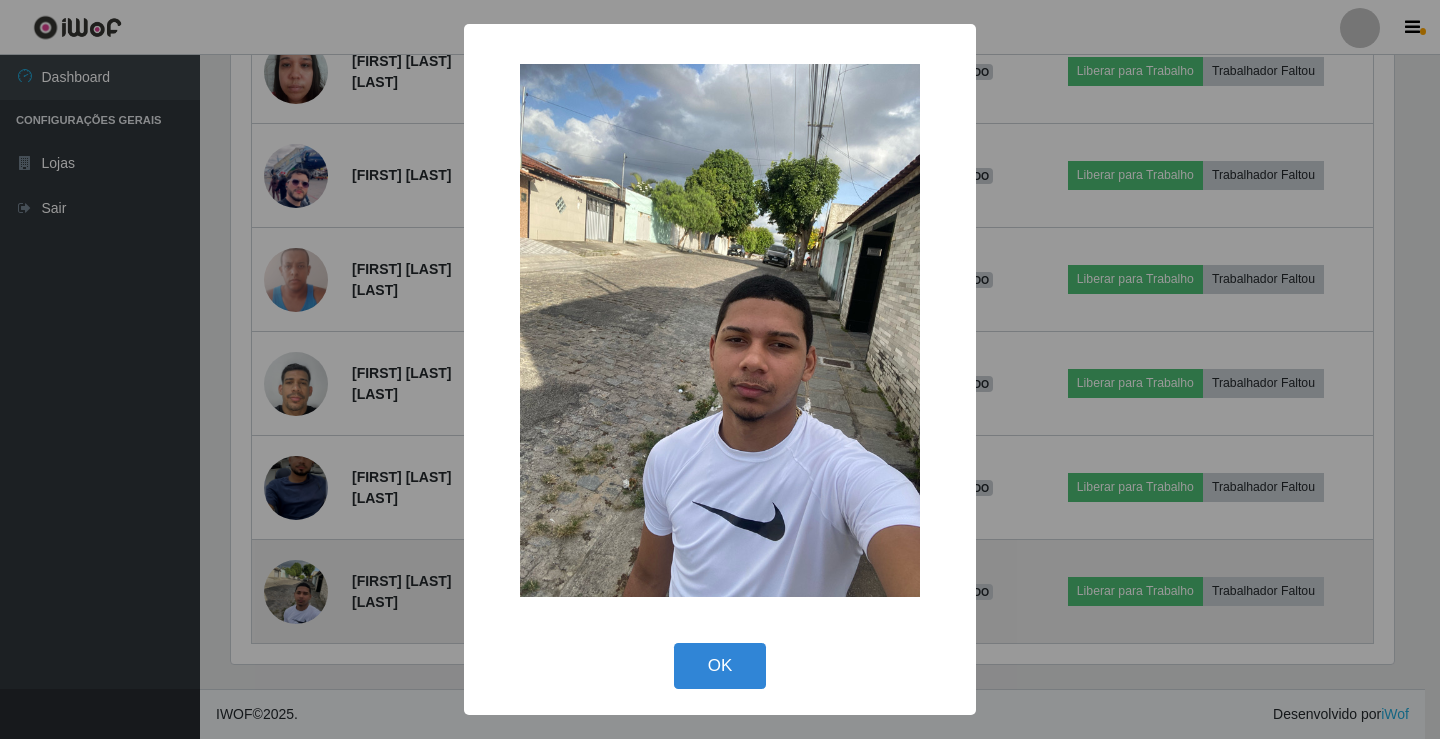 click on "× OK Cancel" at bounding box center [720, 369] 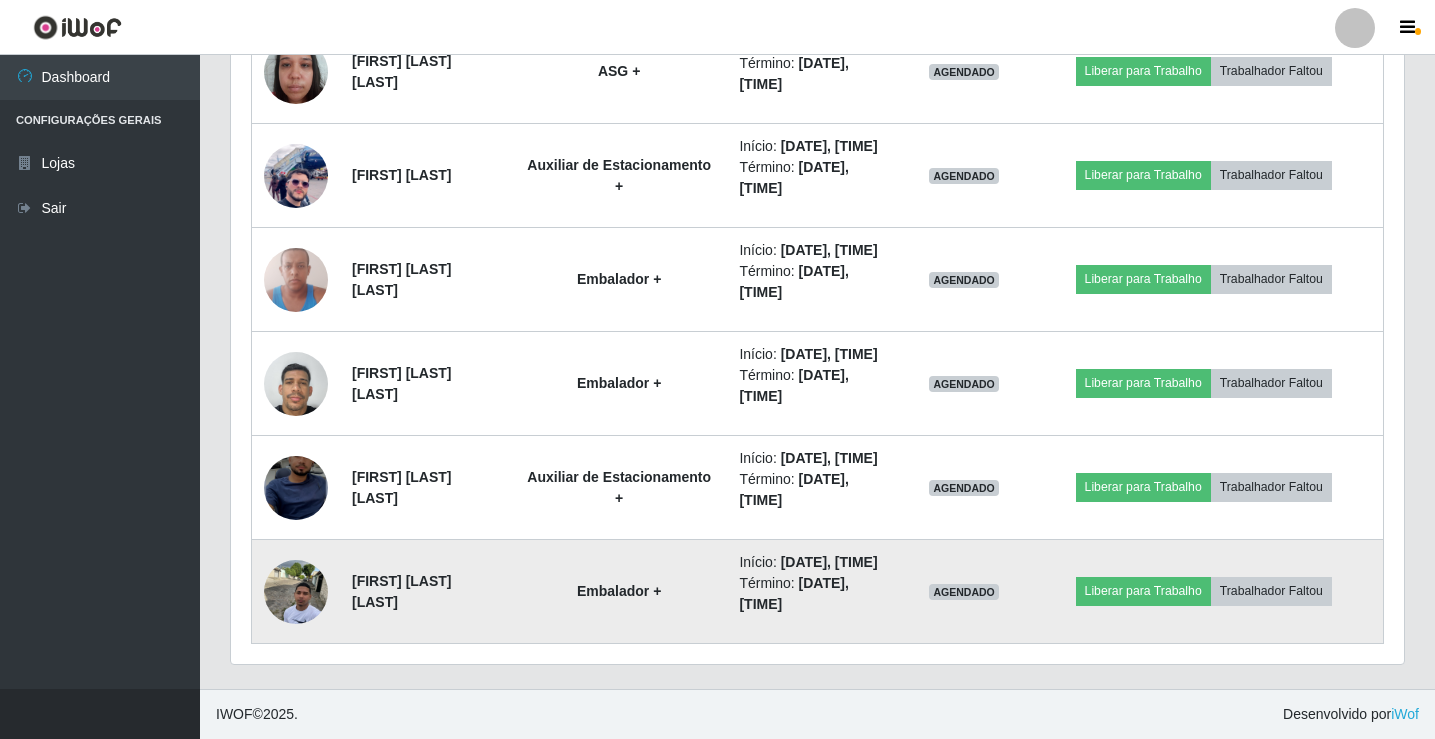 scroll, scrollTop: 999585, scrollLeft: 998827, axis: both 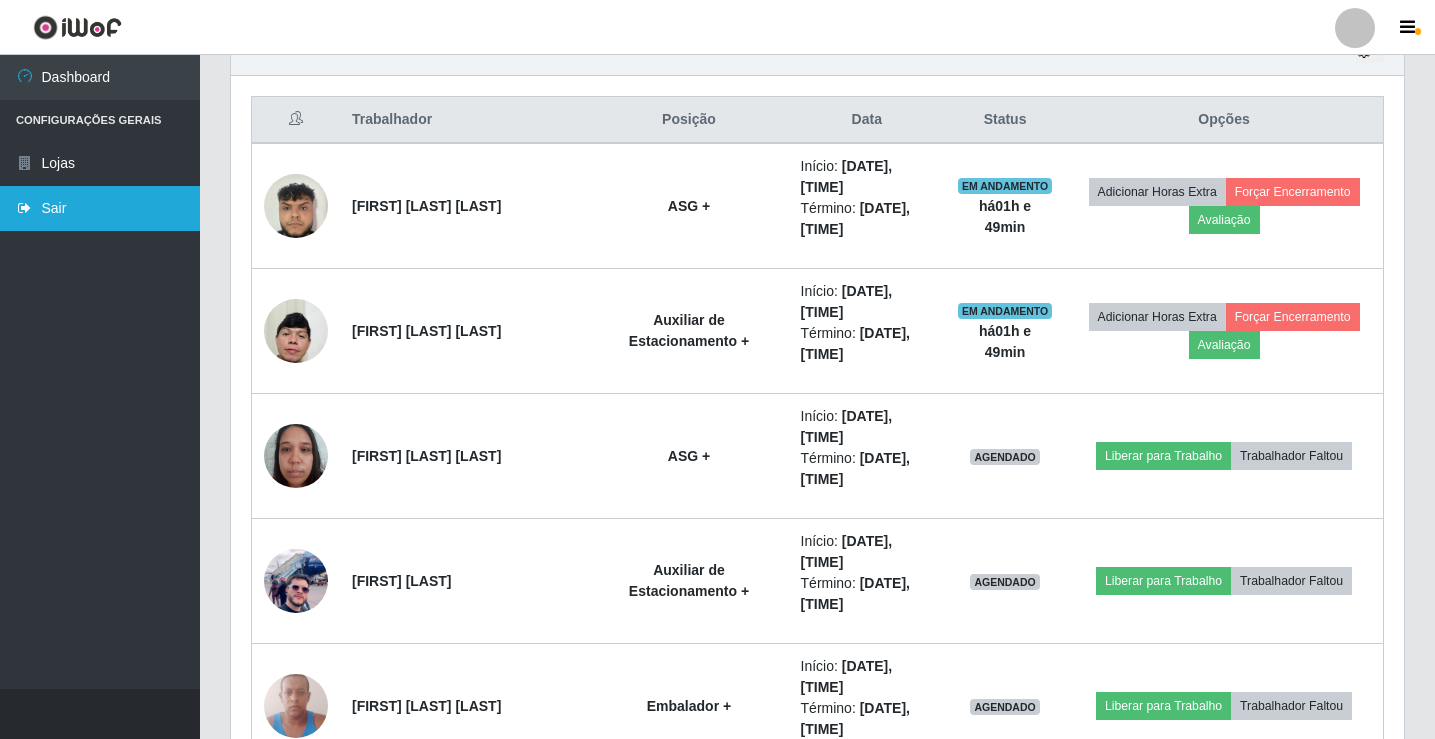 click on "Sair" at bounding box center (100, 208) 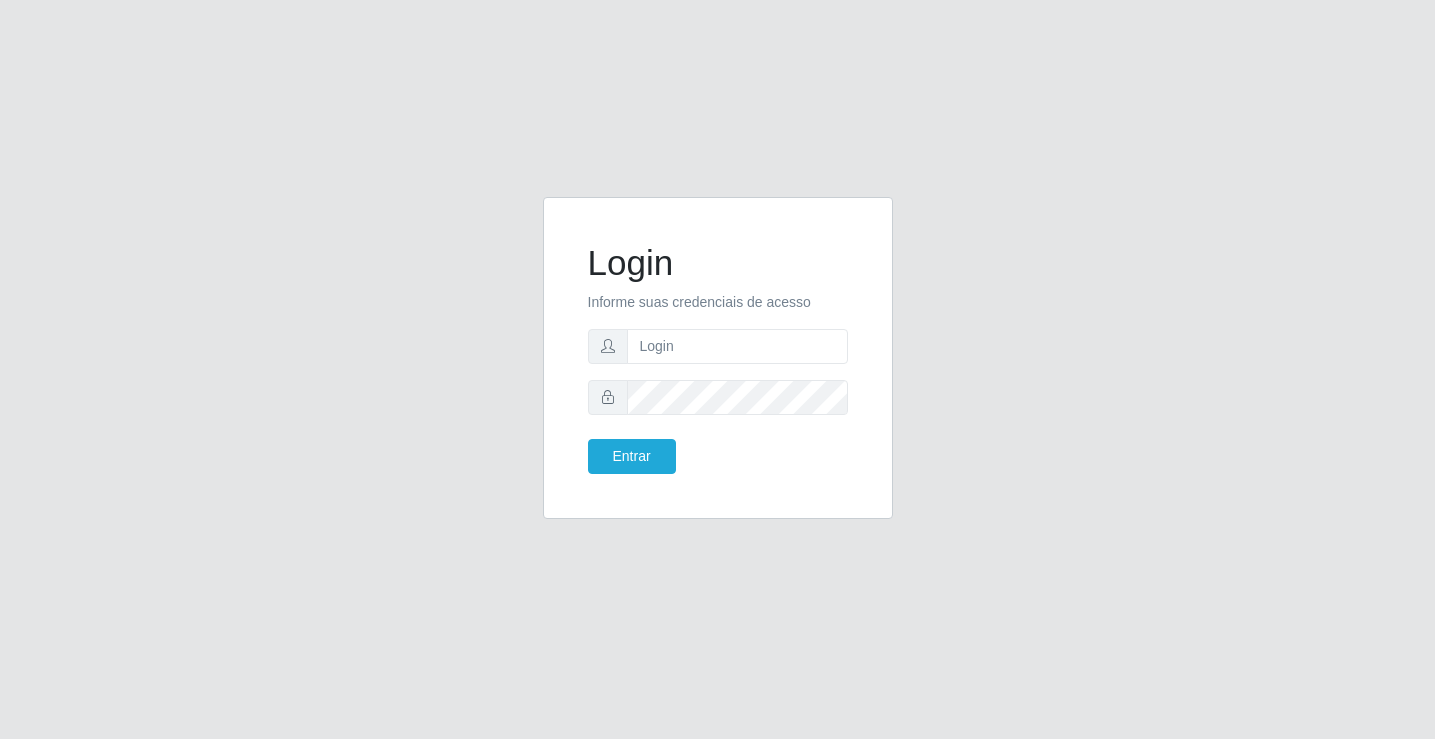 scroll, scrollTop: 0, scrollLeft: 0, axis: both 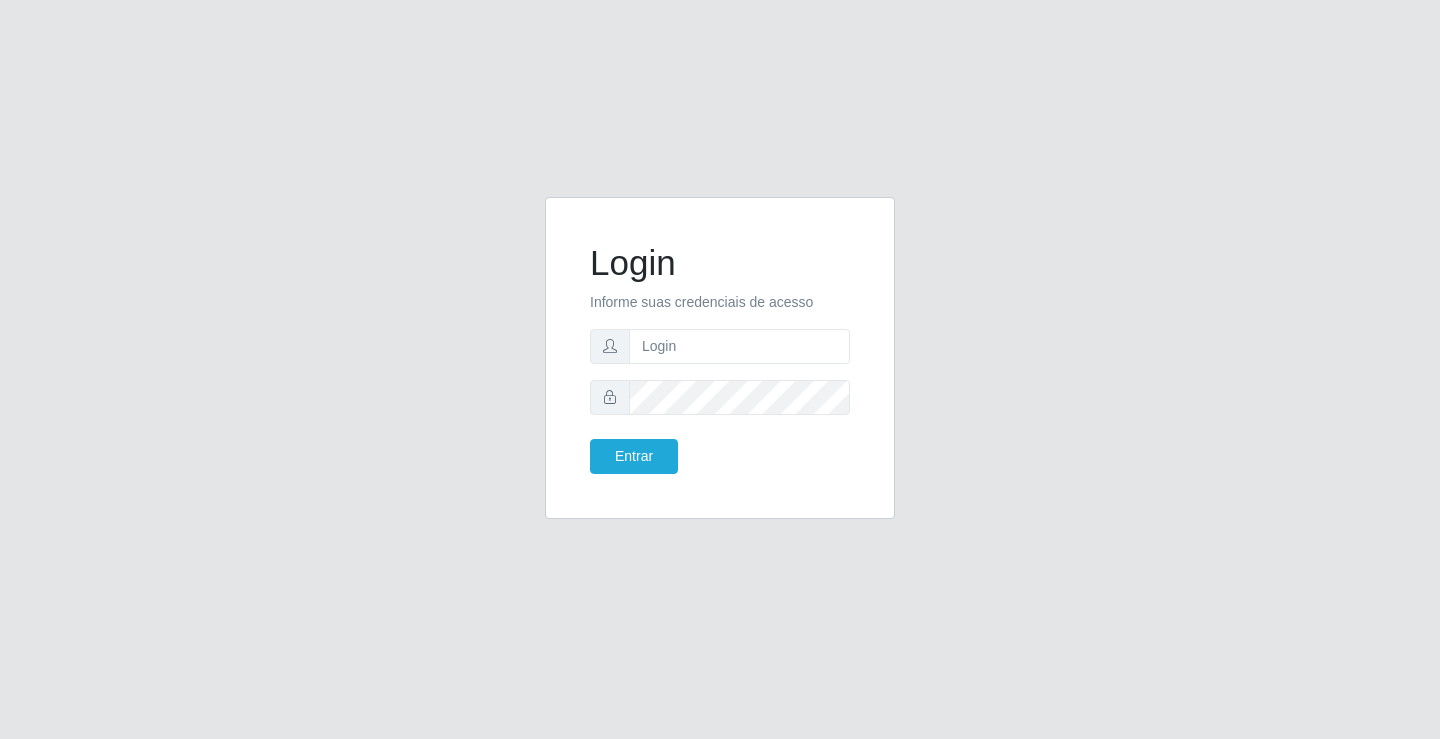 click on "[ACTION] [ACTION] [ACTION]" 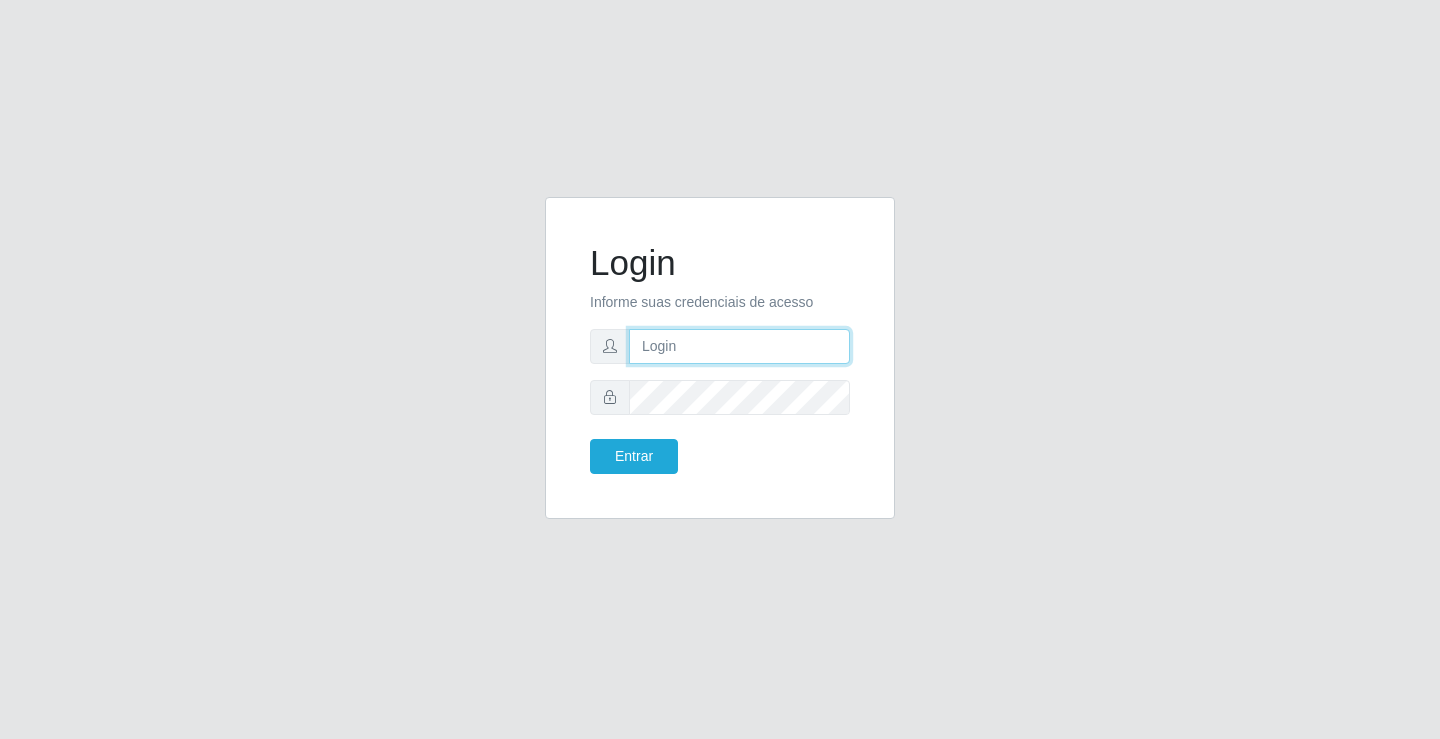 click at bounding box center (739, 346) 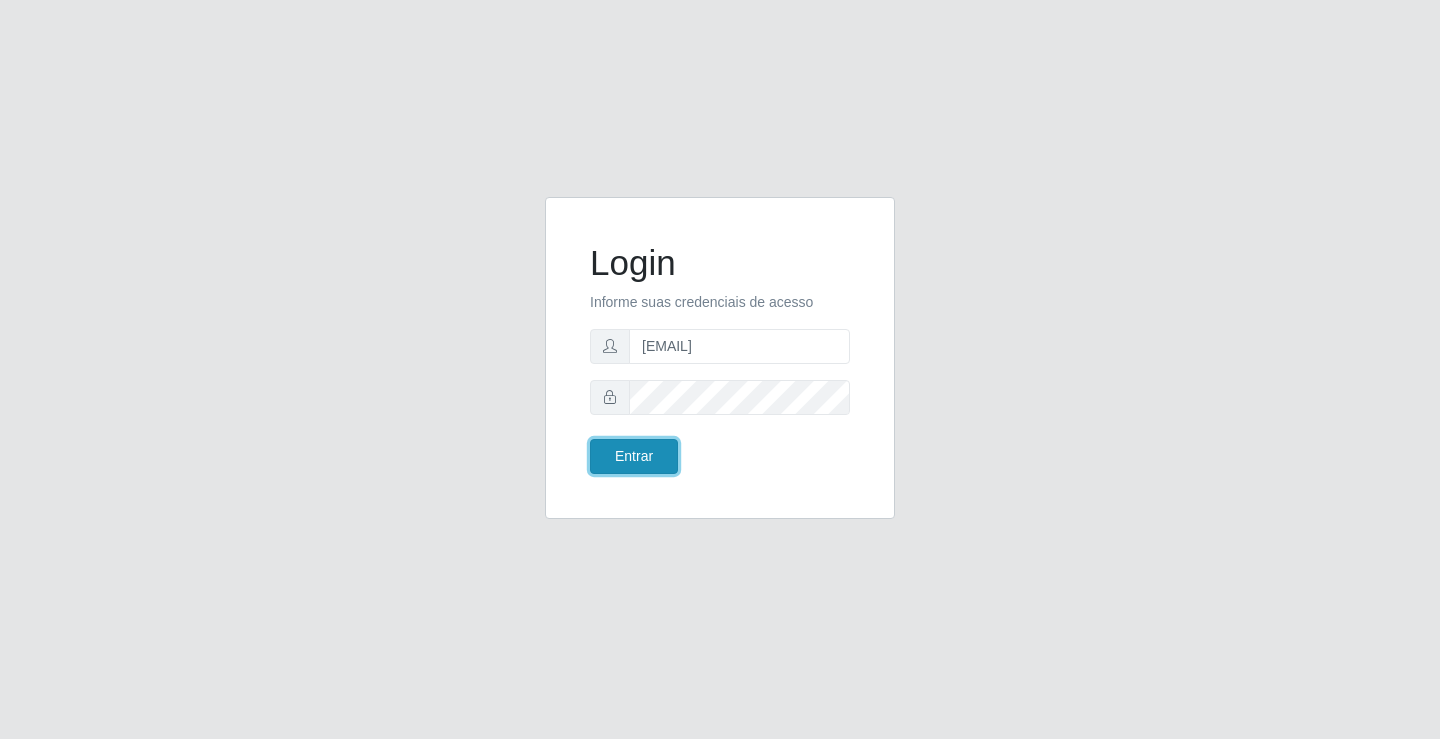 click on "Entrar" at bounding box center (634, 456) 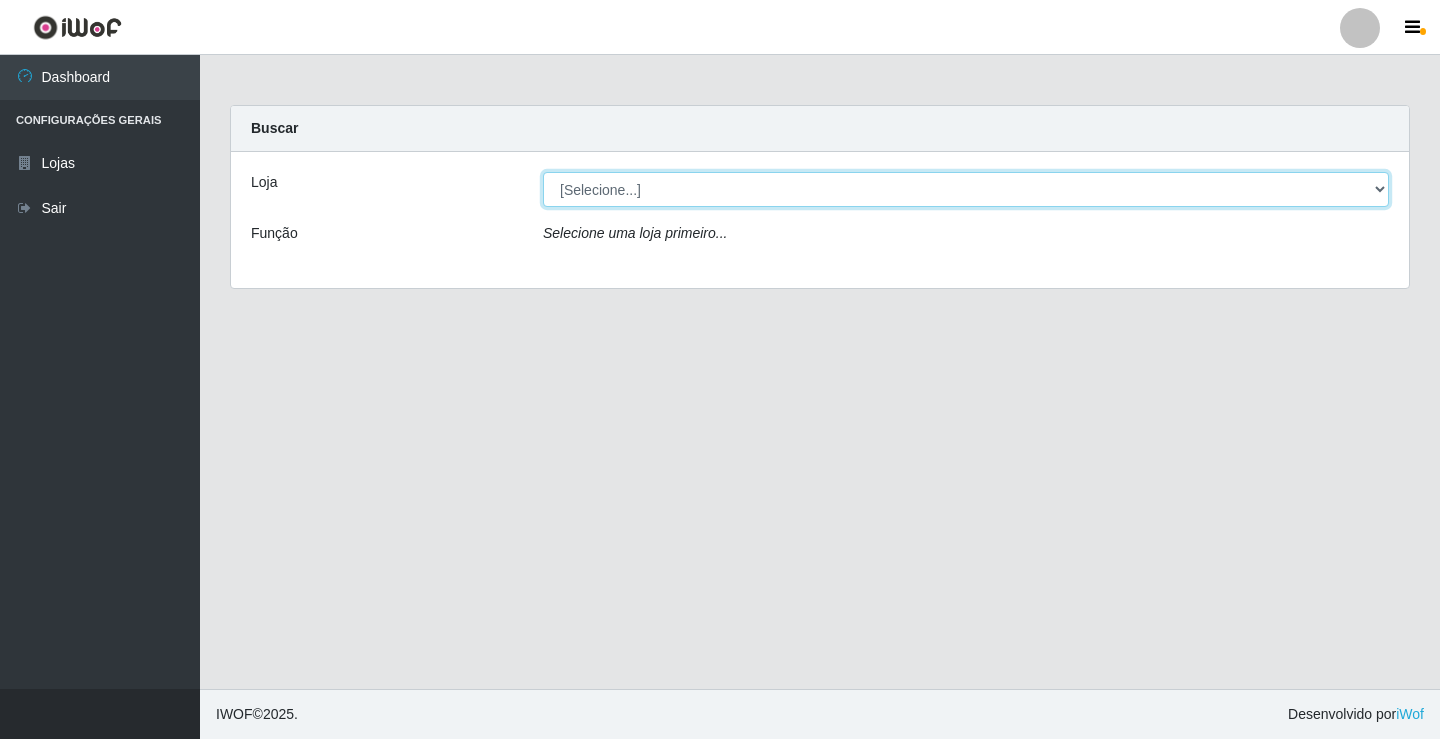 click on "[Selecione...] [BRAND] - [CITY]" at bounding box center [966, 189] 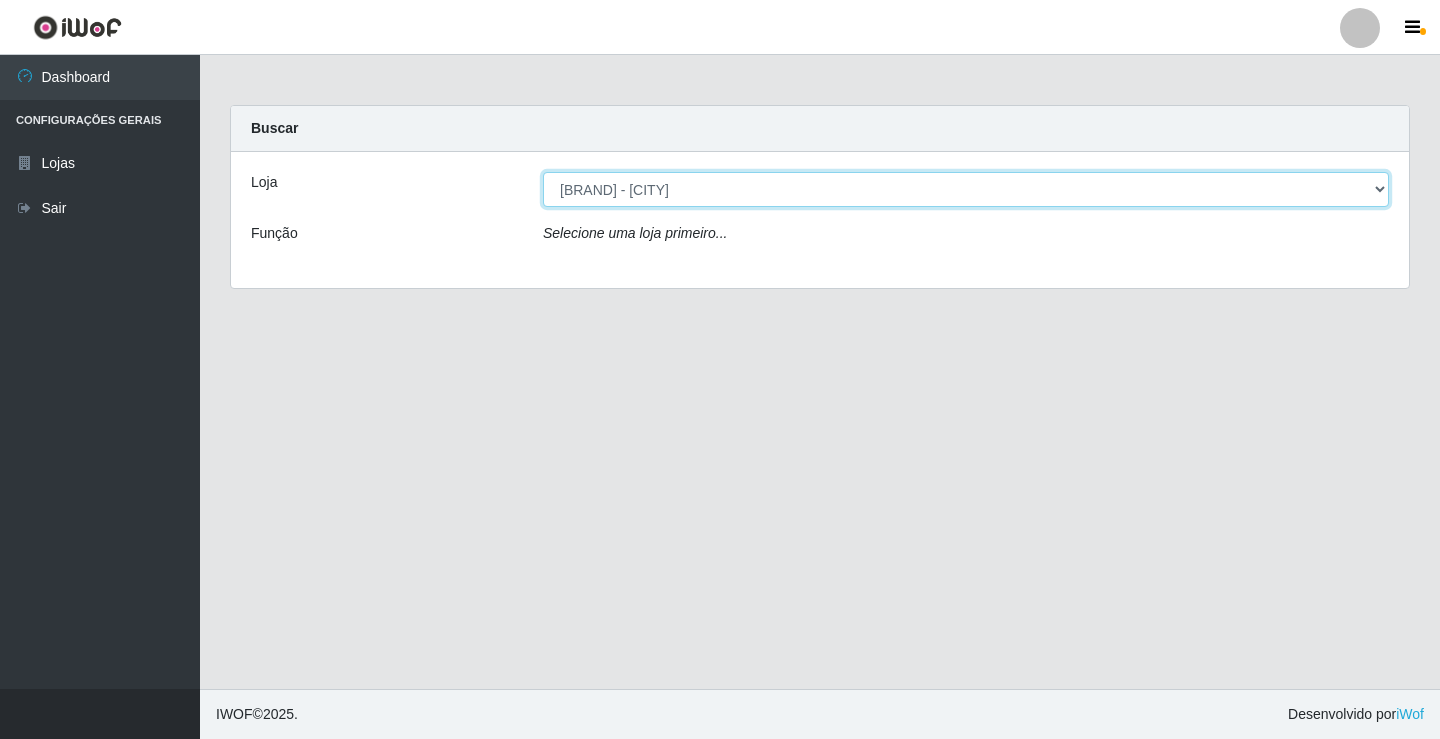 click on "[Selecione...] [BRAND] - [CITY]" at bounding box center (966, 189) 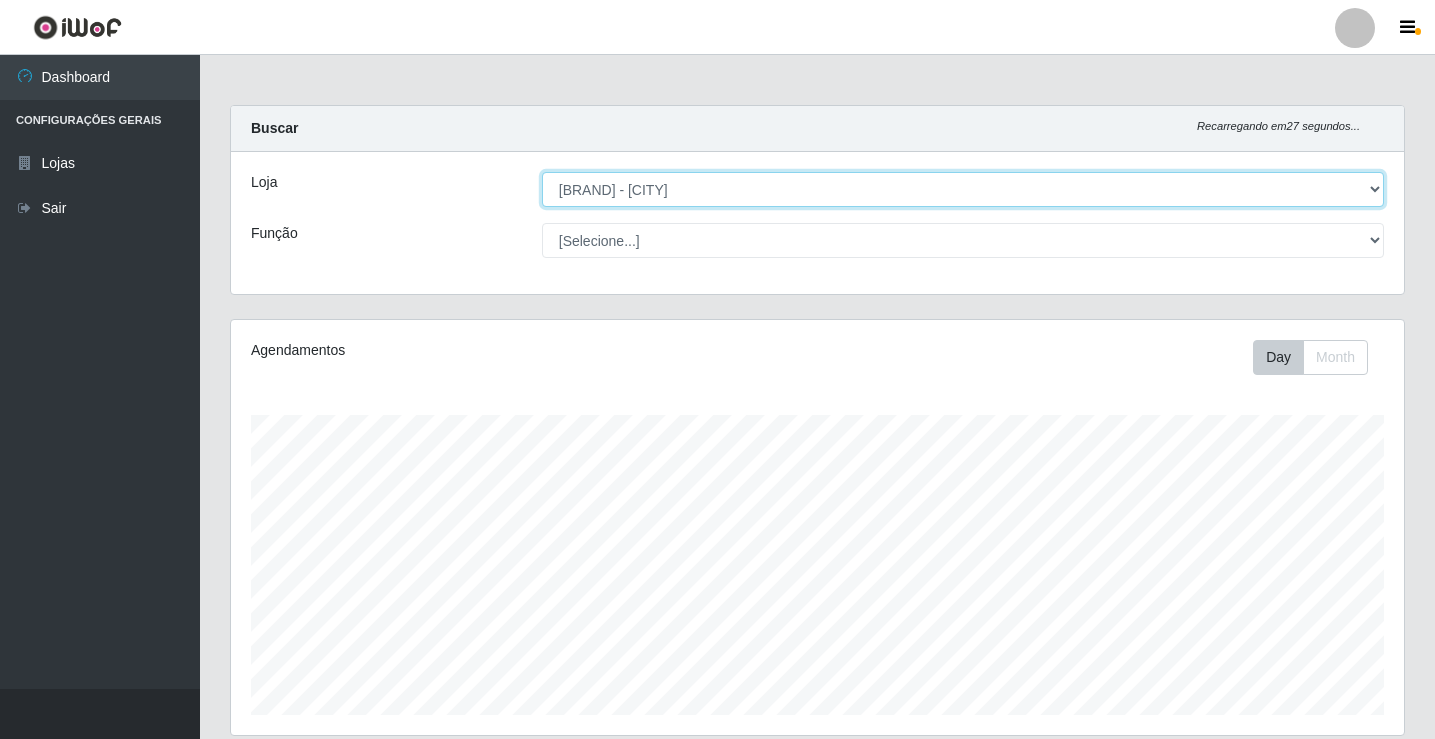 scroll, scrollTop: 999585, scrollLeft: 998827, axis: both 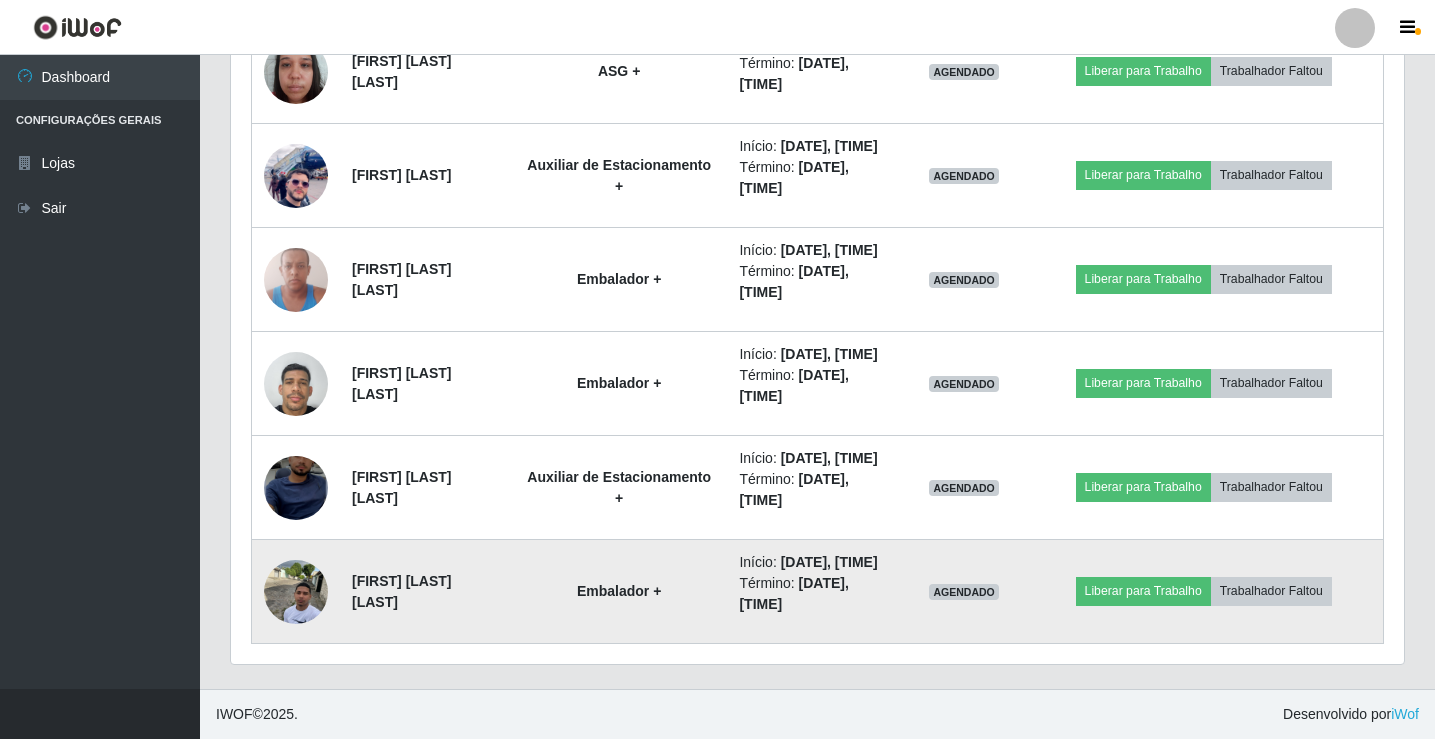 click at bounding box center (296, 591) 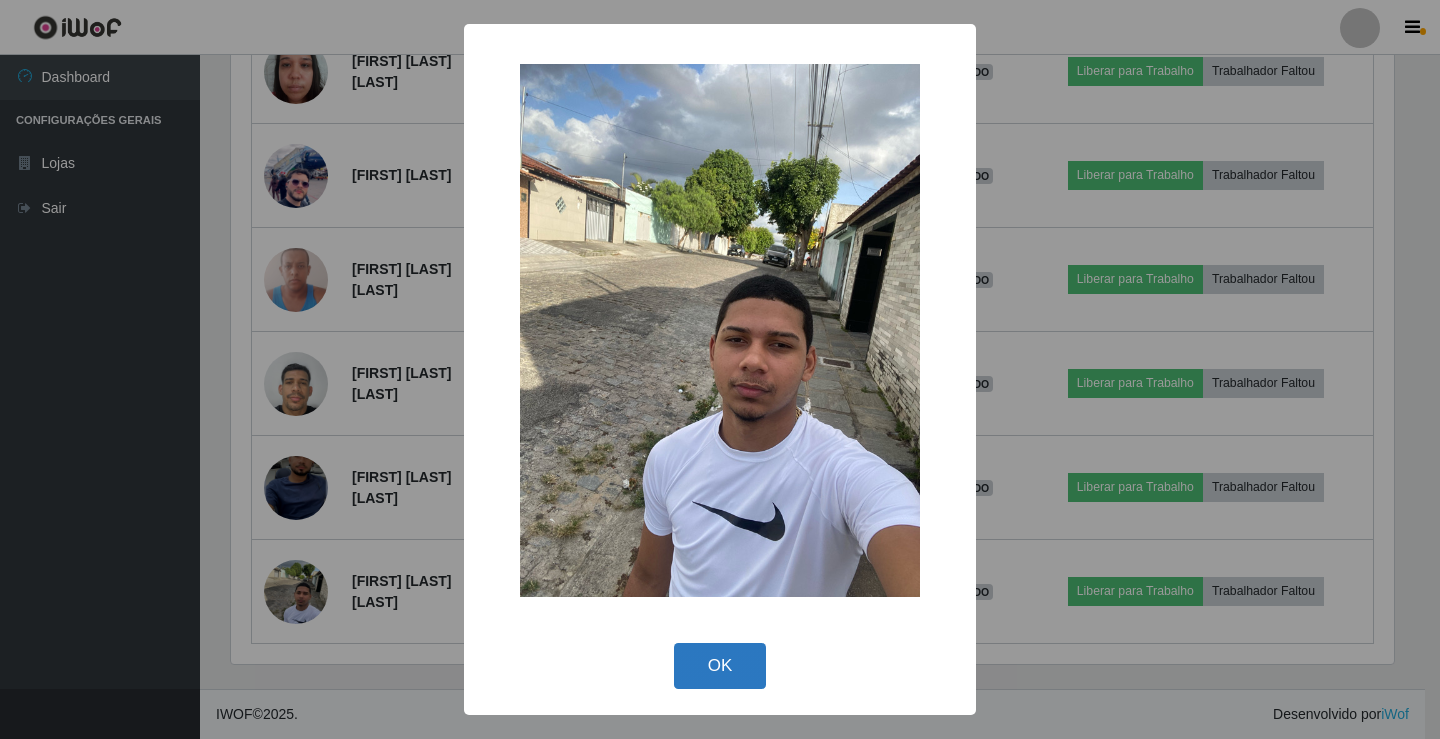 click on "OK" at bounding box center (720, 666) 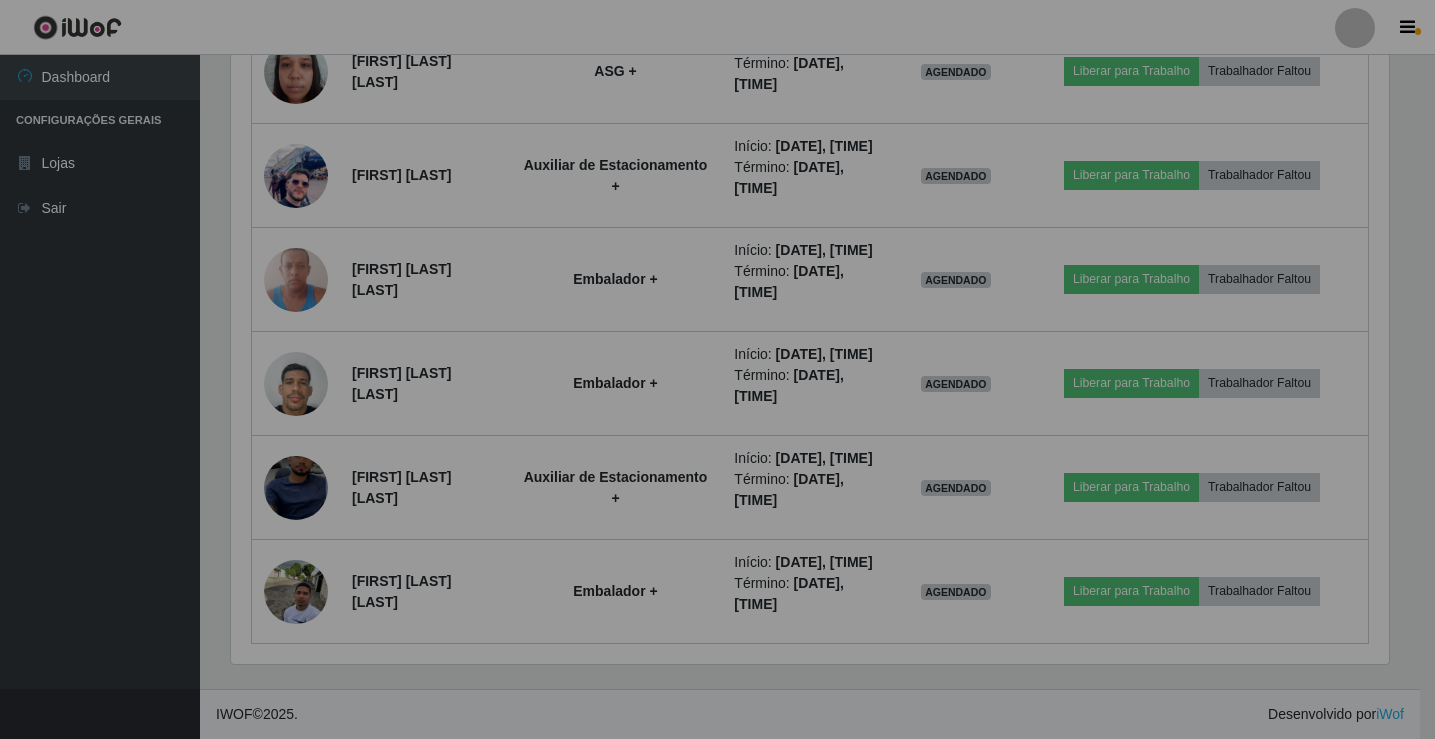 scroll, scrollTop: 999585, scrollLeft: 998827, axis: both 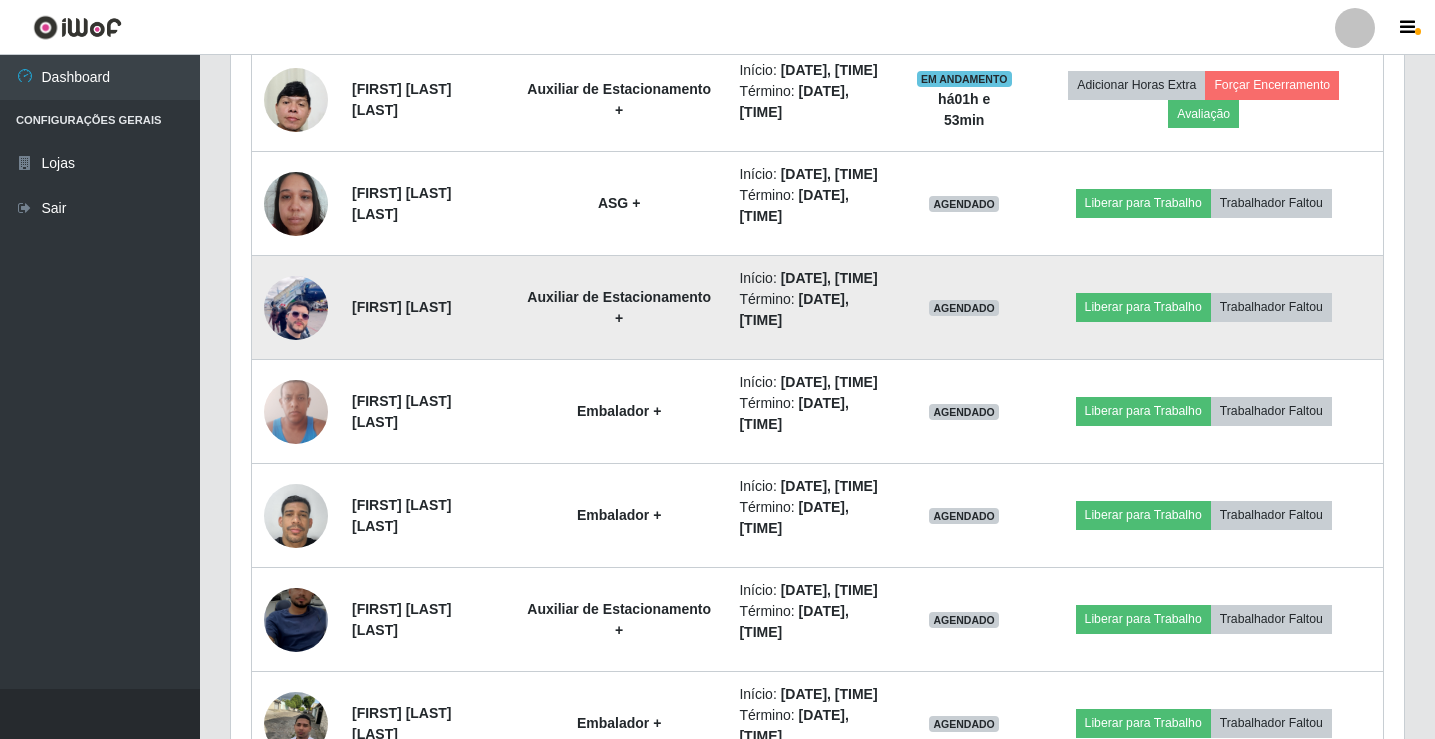 click at bounding box center (296, 307) 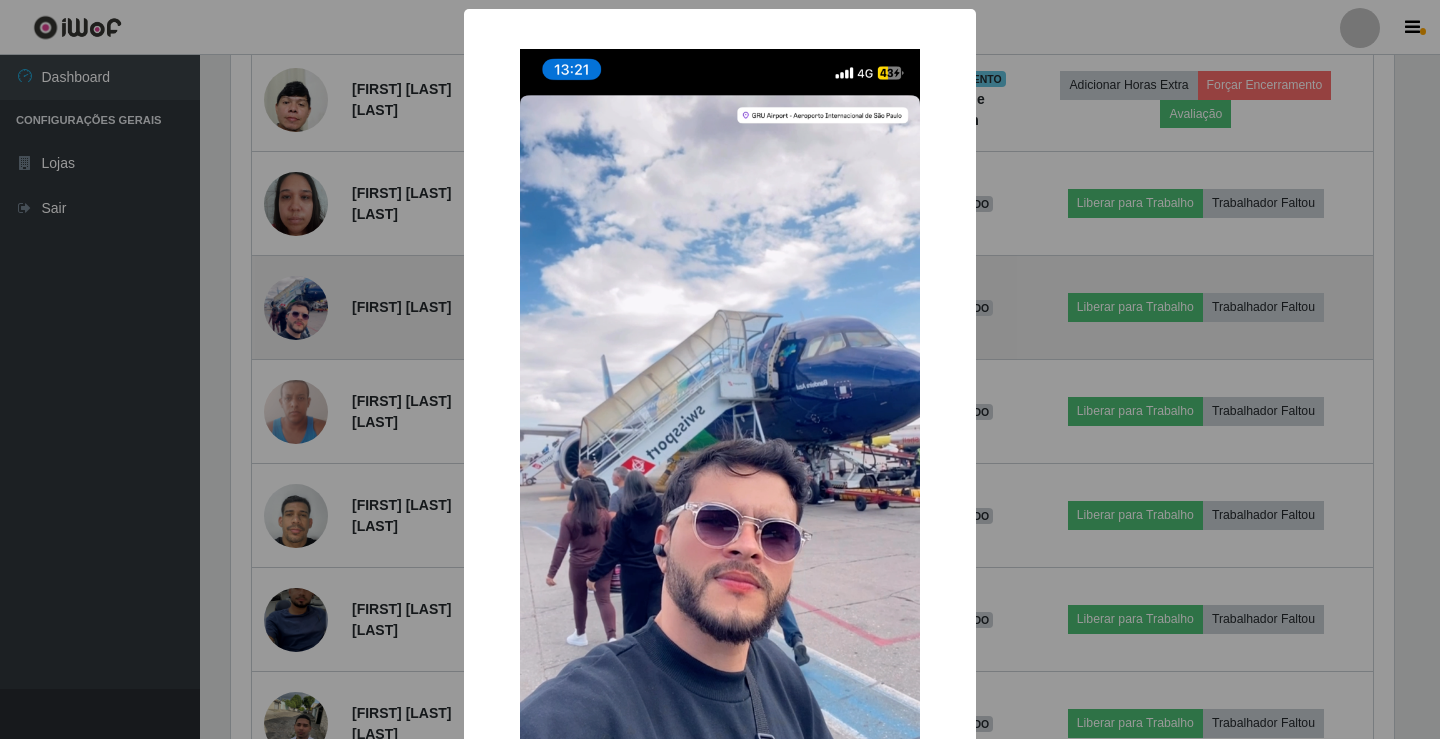 click on "× OK Cancel" at bounding box center (720, 369) 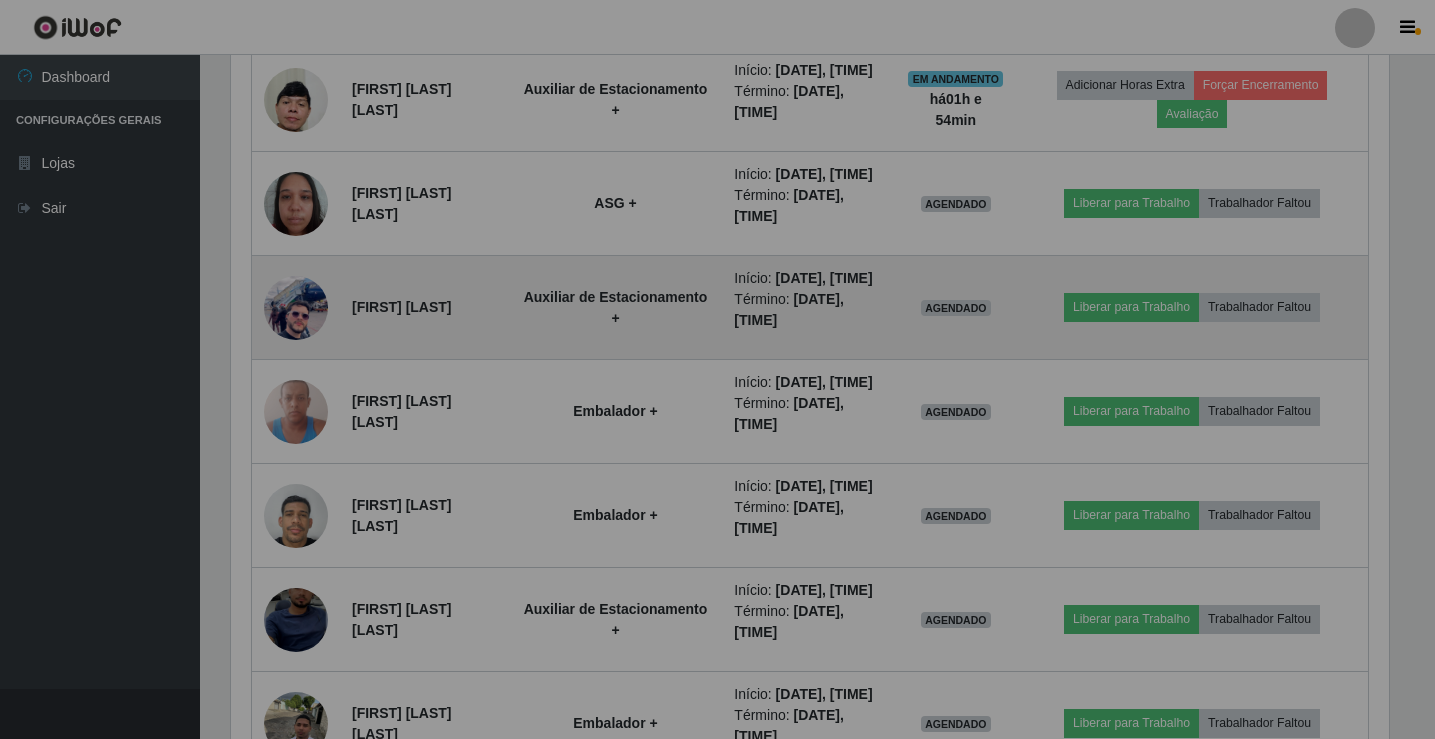 scroll, scrollTop: 999585, scrollLeft: 998827, axis: both 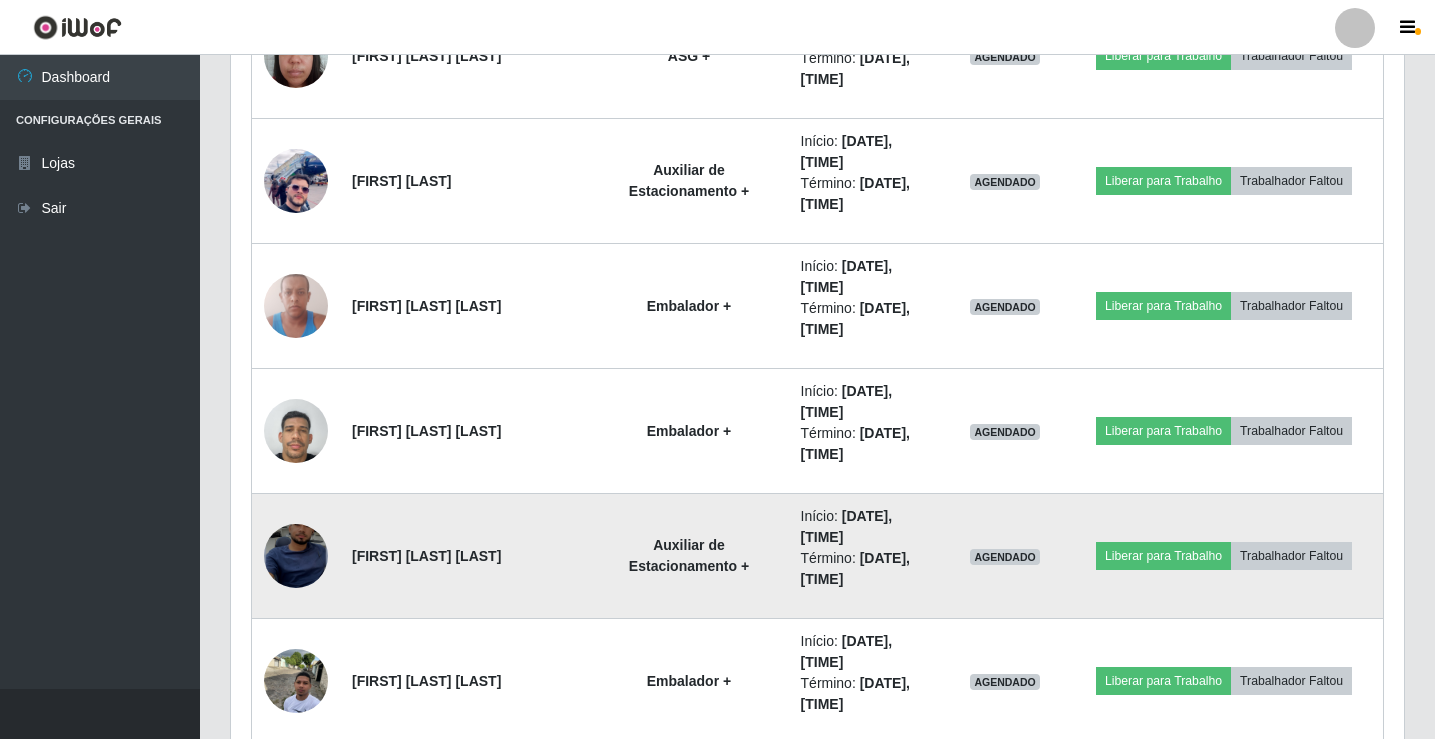 click at bounding box center [296, 556] 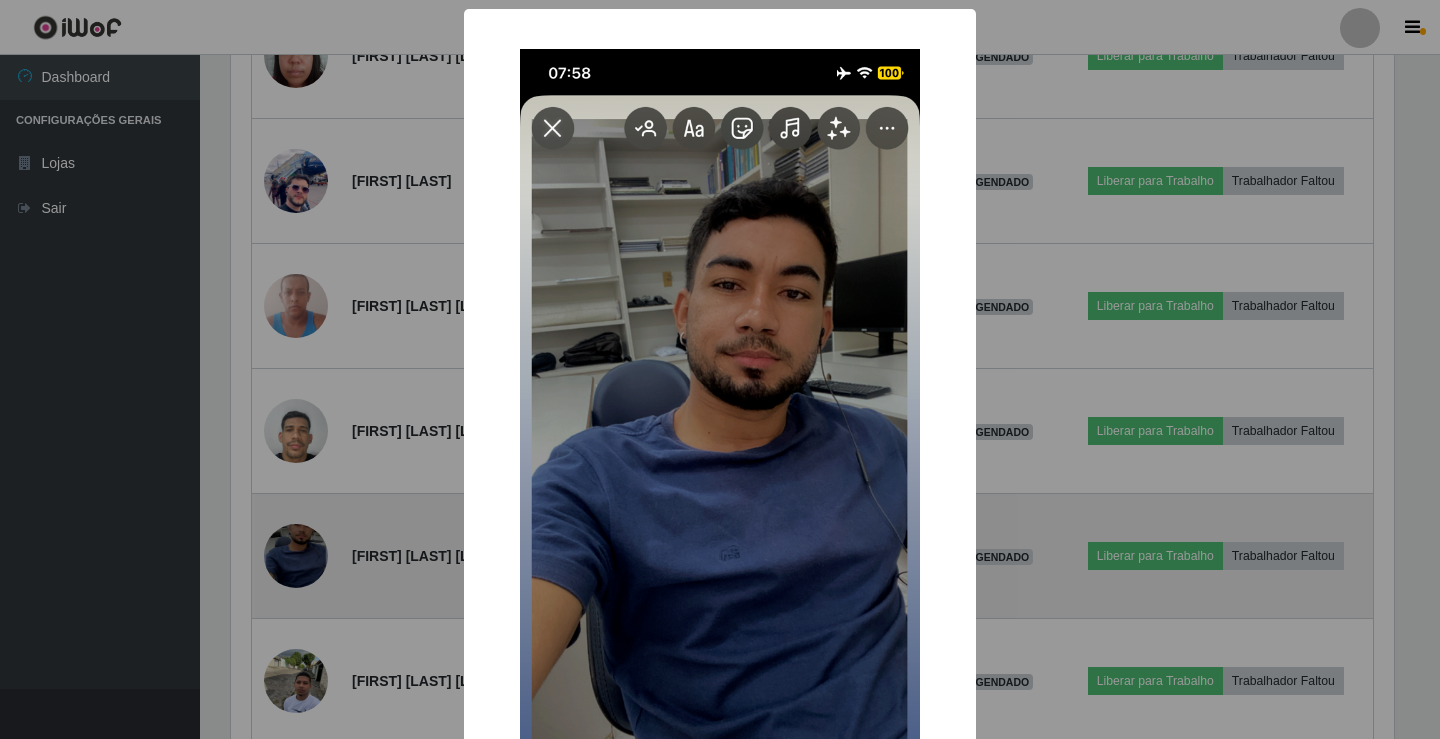 scroll, scrollTop: 999585, scrollLeft: 998837, axis: both 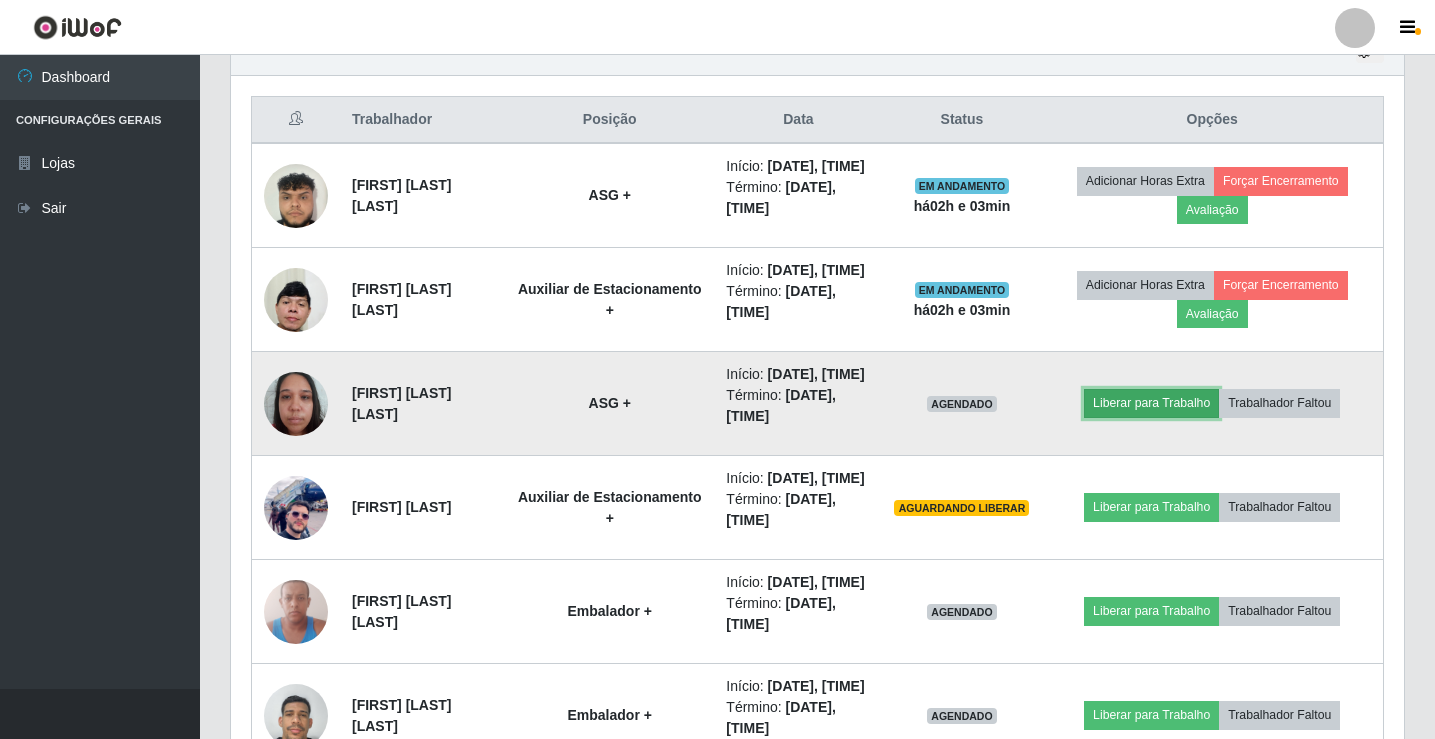 click on "Liberar para Trabalho" at bounding box center [1151, 403] 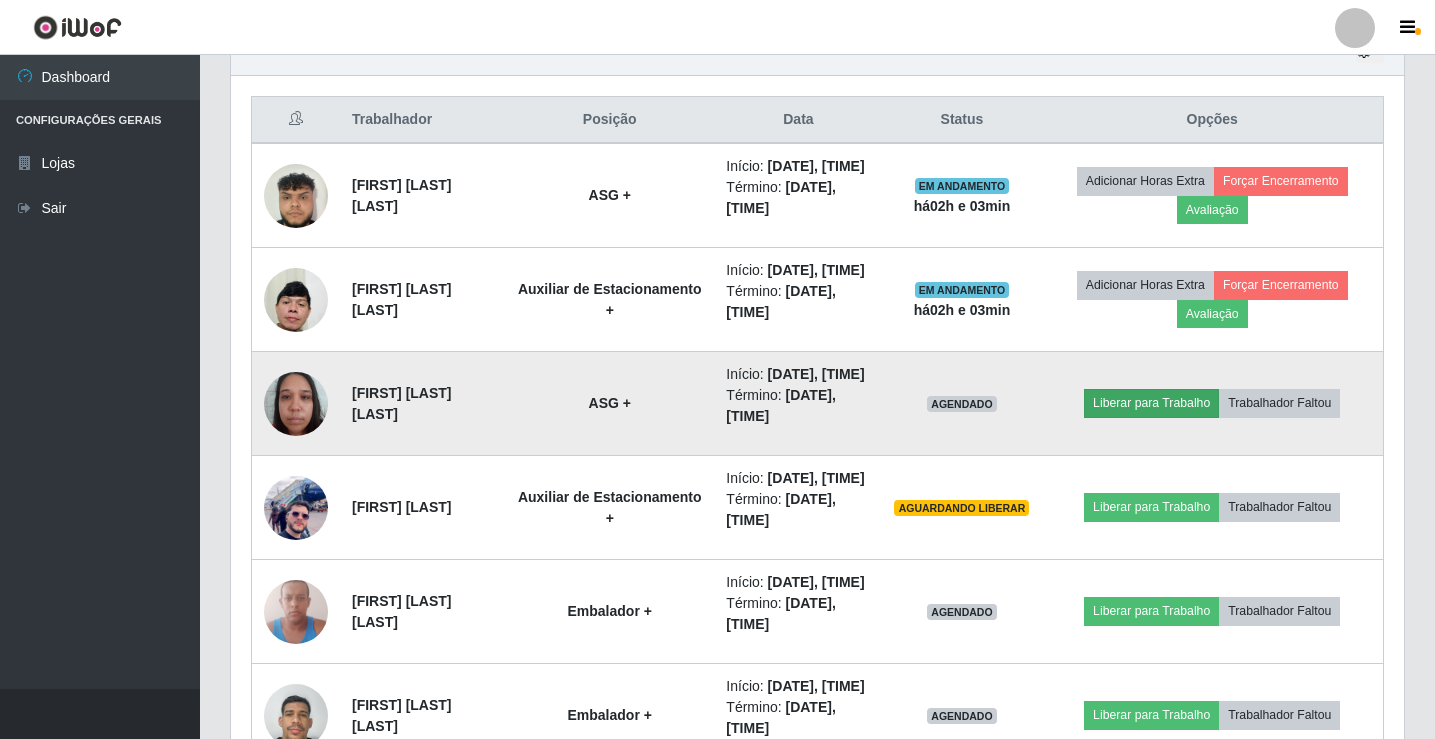 scroll, scrollTop: 999585, scrollLeft: 998837, axis: both 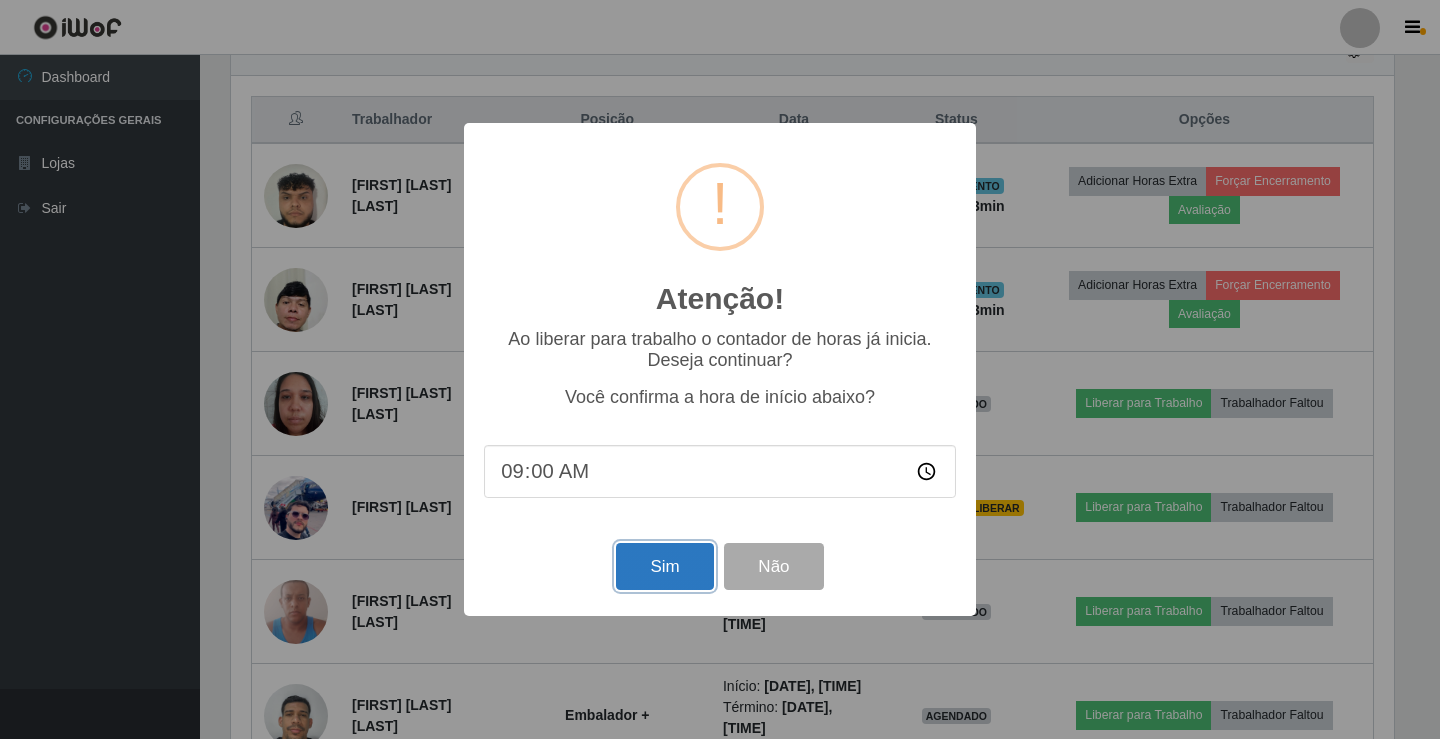 click on "Sim" at bounding box center [664, 566] 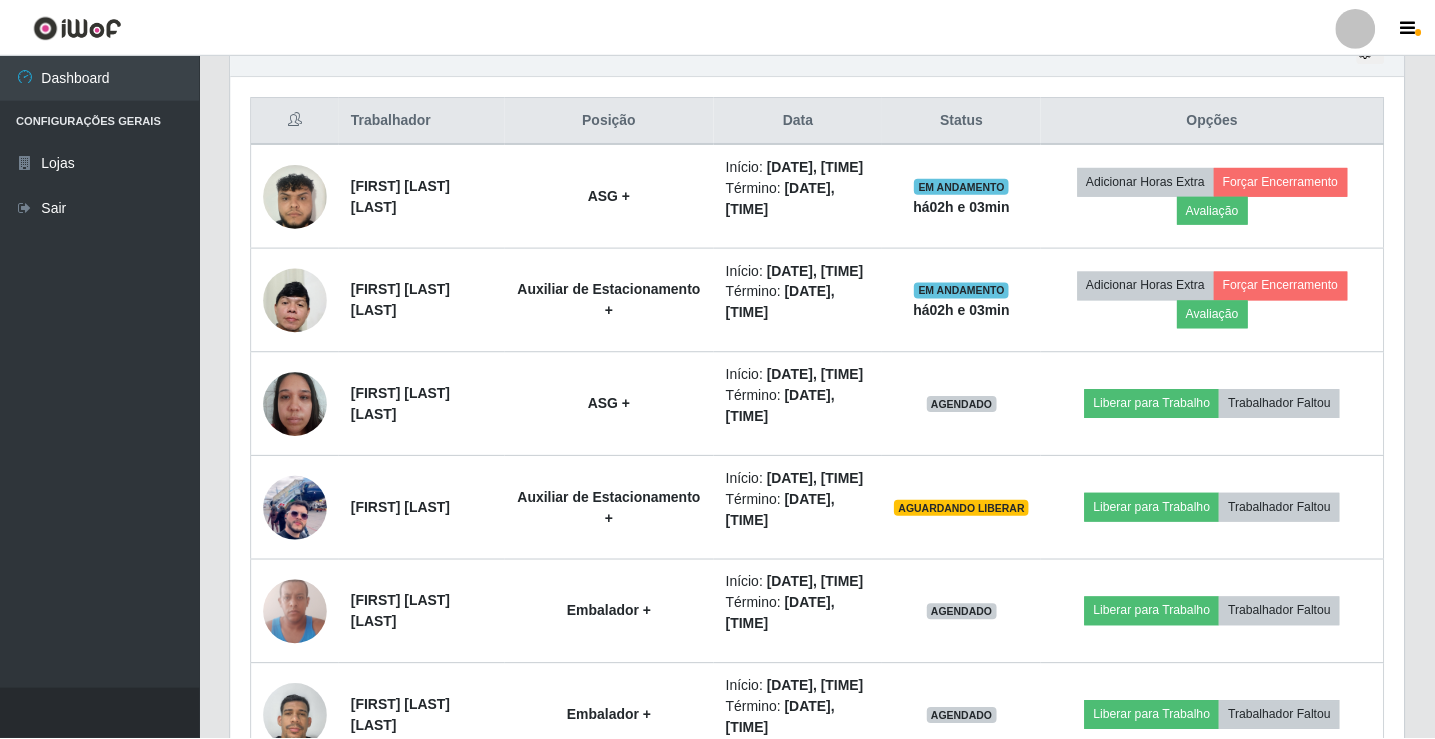 scroll, scrollTop: 999585, scrollLeft: 998827, axis: both 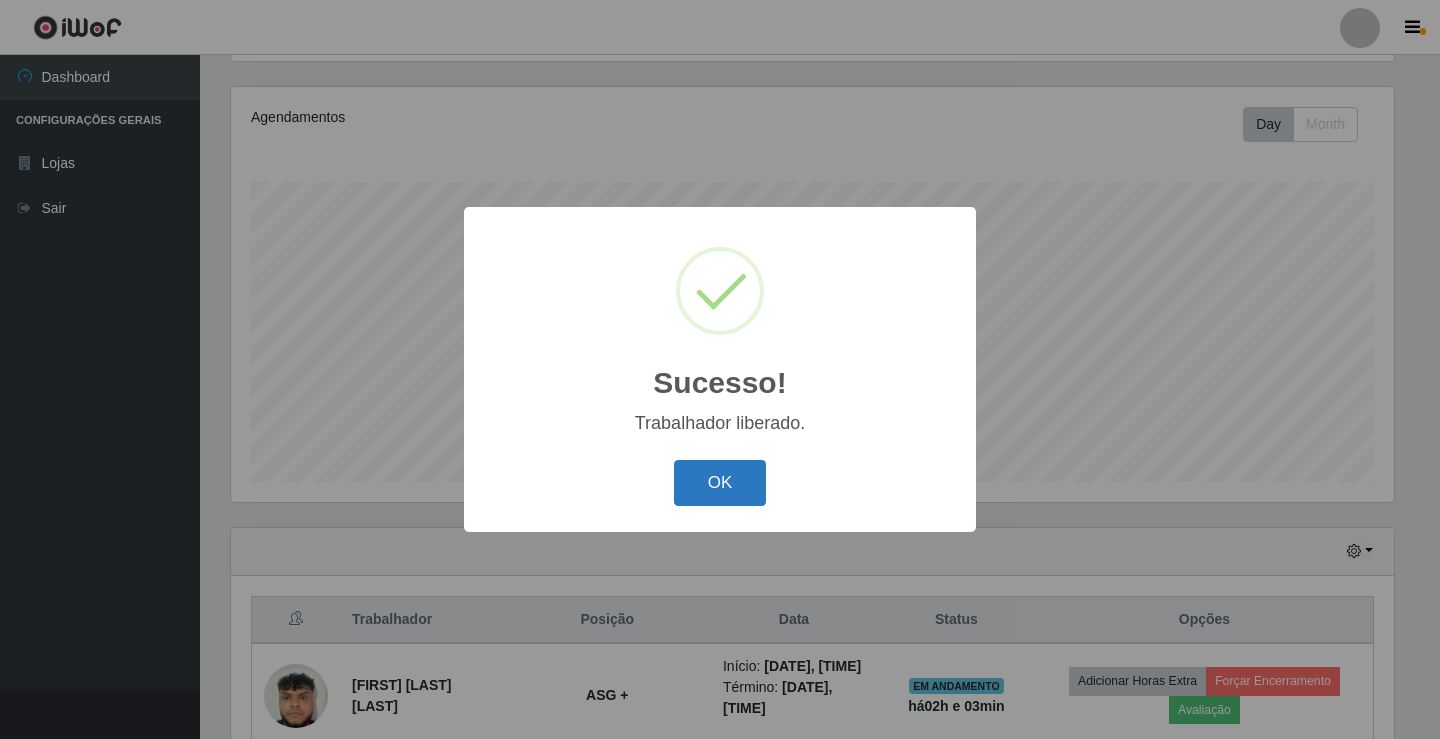 click on "OK" at bounding box center [720, 483] 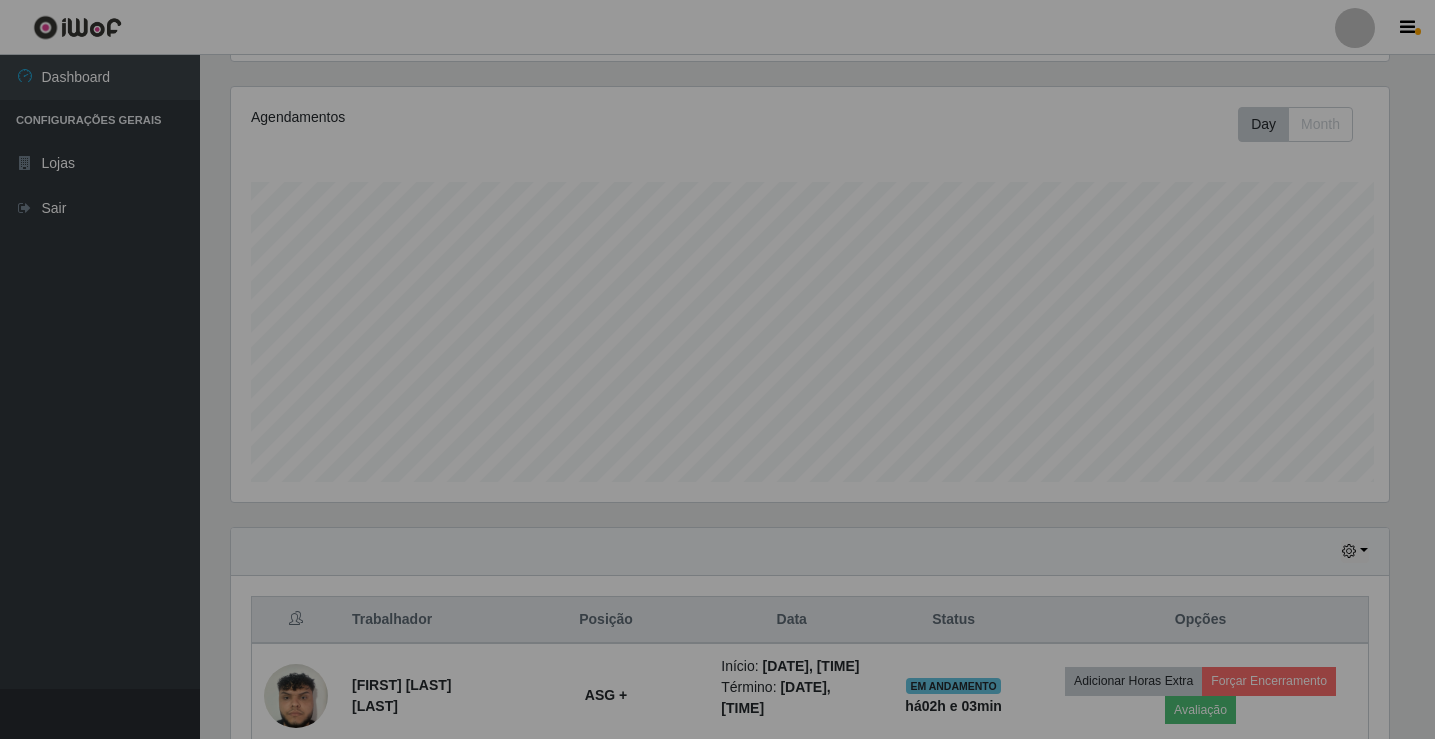 scroll, scrollTop: 999585, scrollLeft: 998827, axis: both 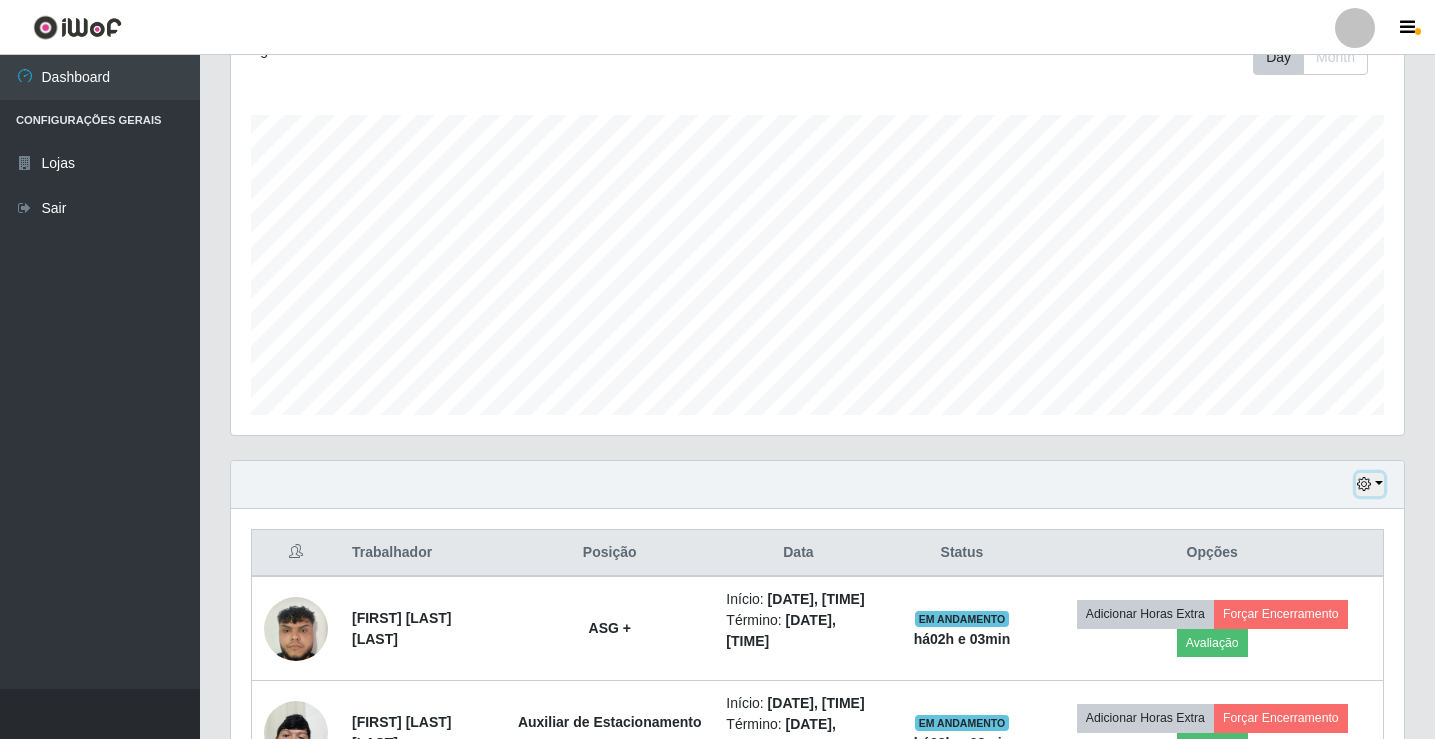 click at bounding box center (1370, 484) 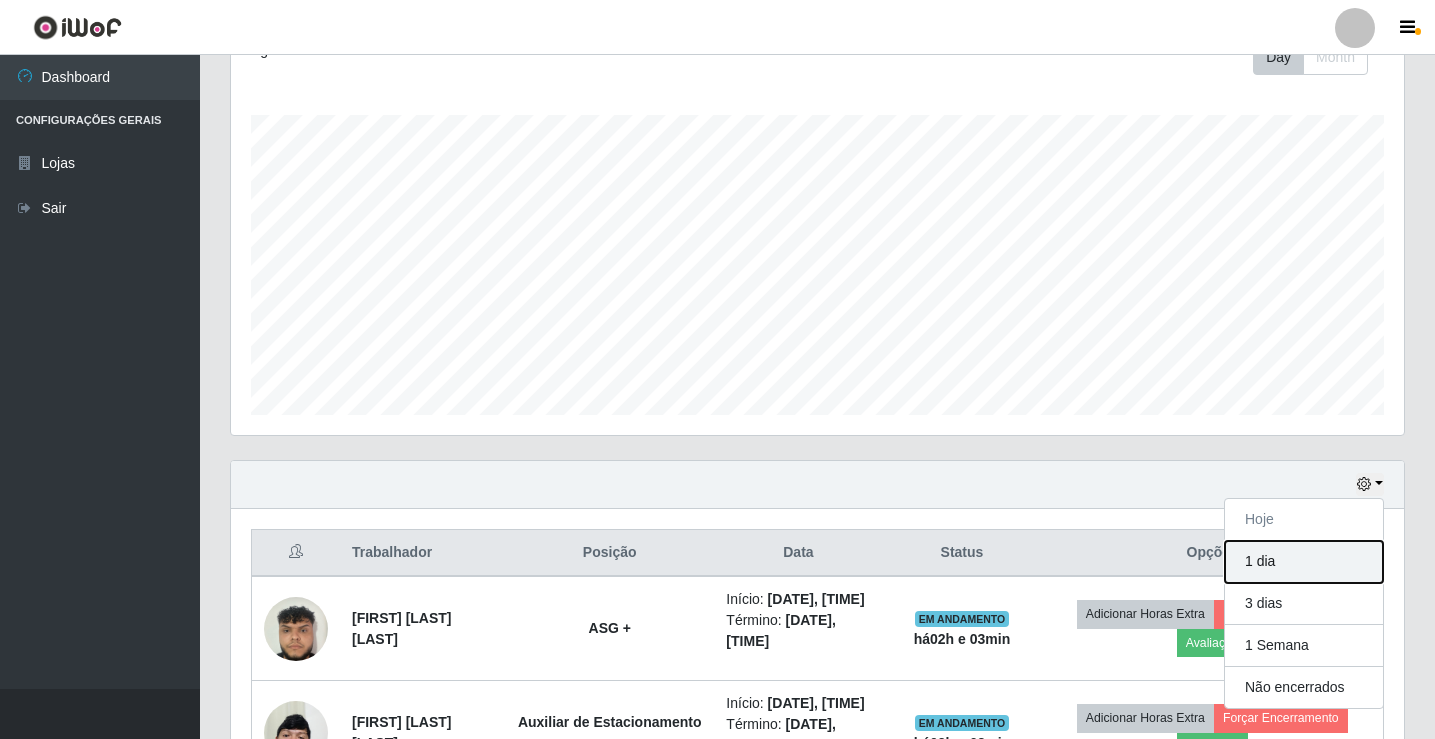 click on "1 dia" at bounding box center [1304, 562] 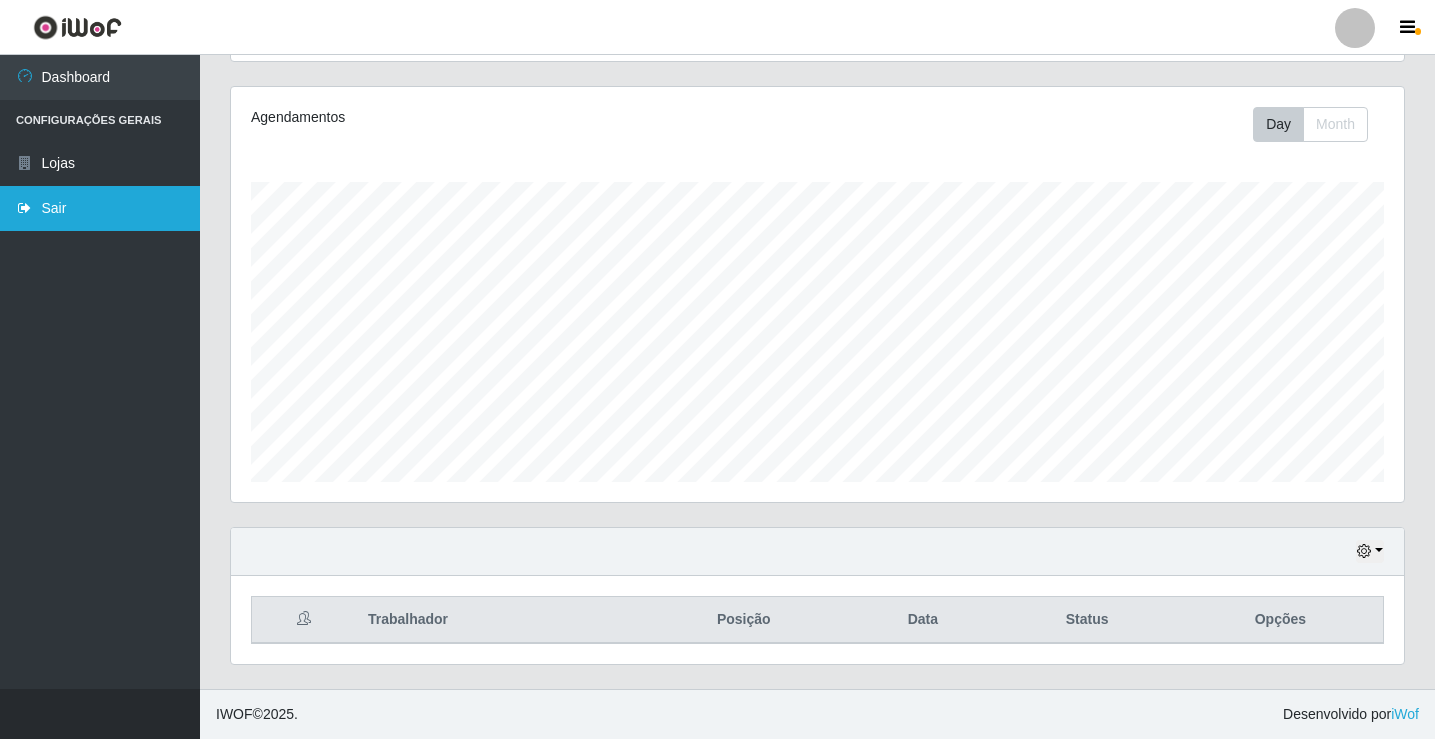 scroll, scrollTop: 300, scrollLeft: 0, axis: vertical 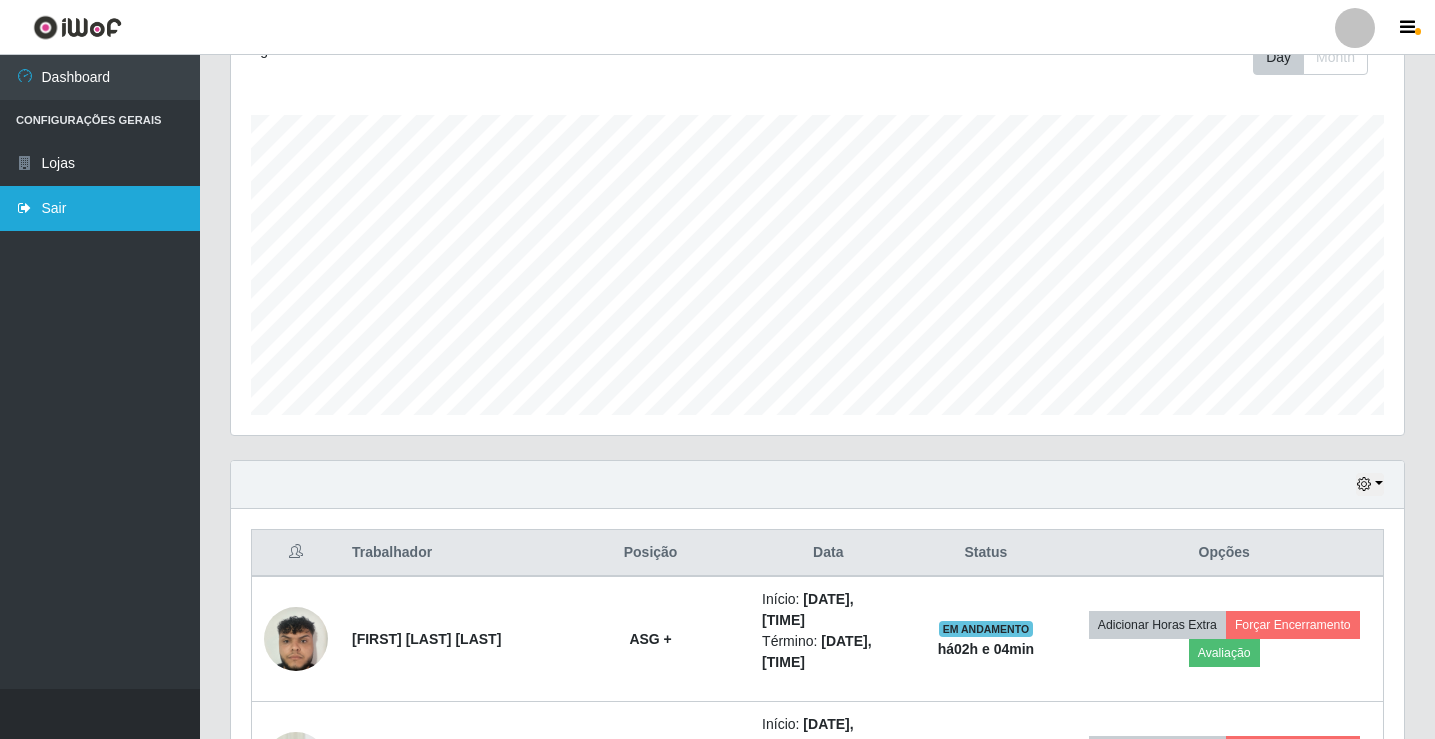 click on "Sair" at bounding box center [100, 208] 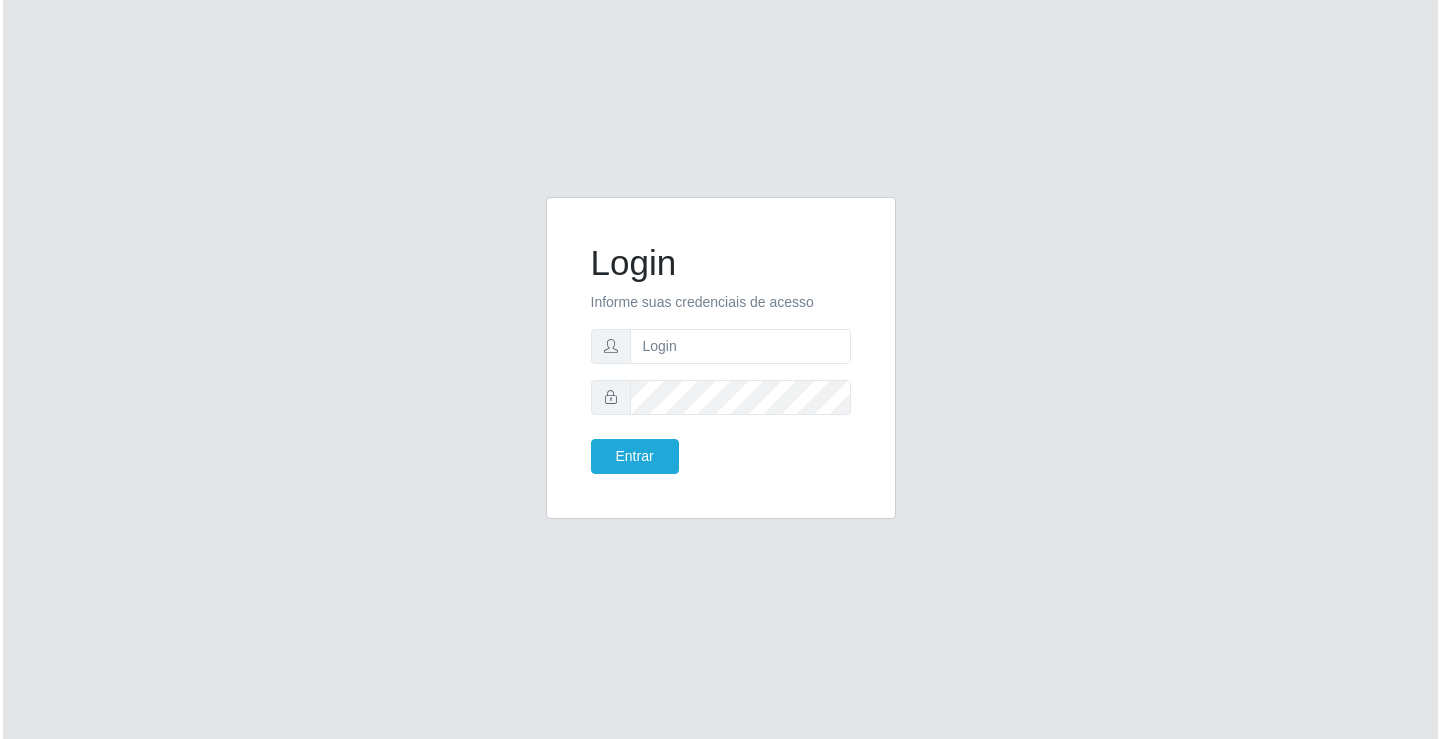 scroll, scrollTop: 0, scrollLeft: 0, axis: both 